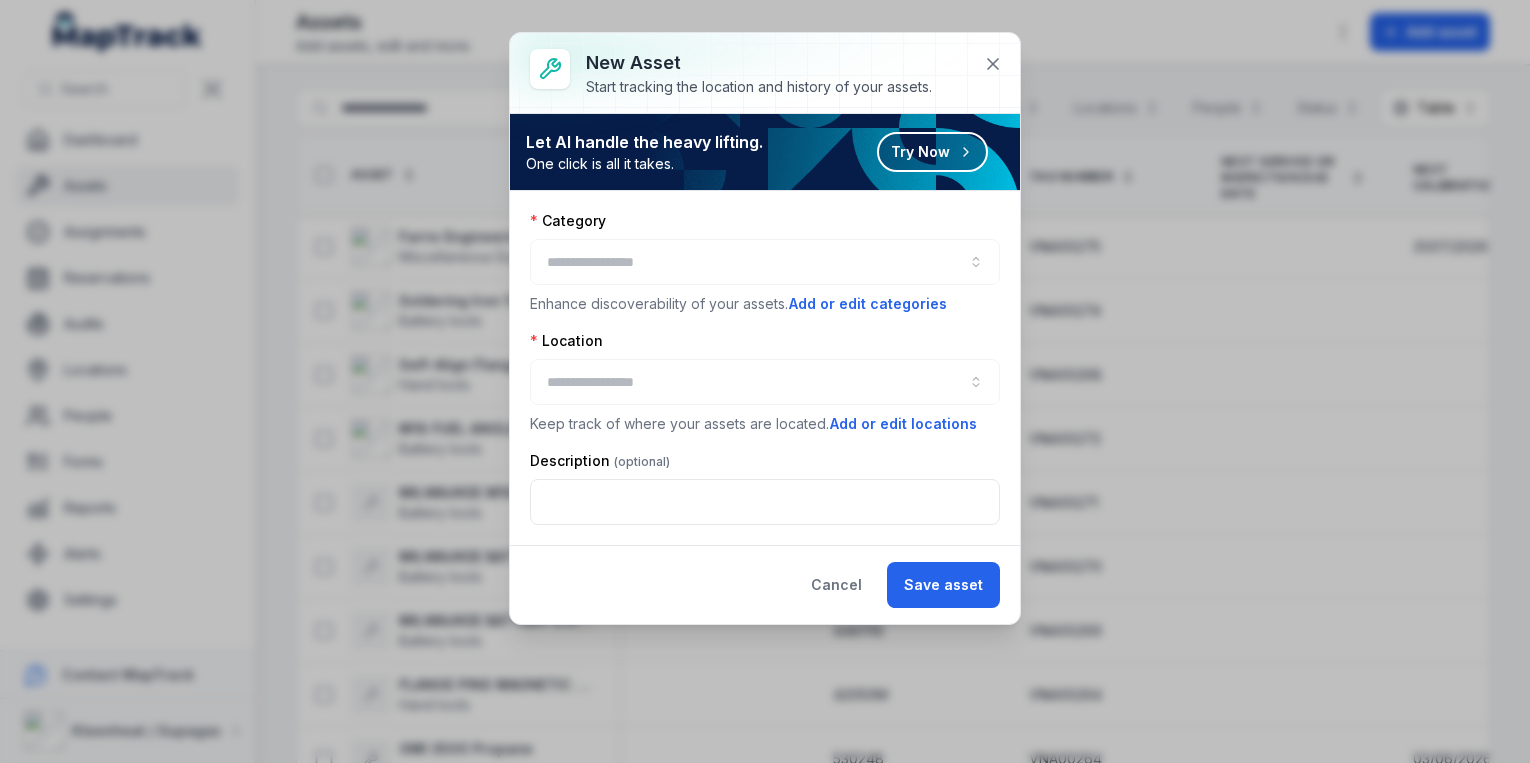 scroll, scrollTop: 0, scrollLeft: 0, axis: both 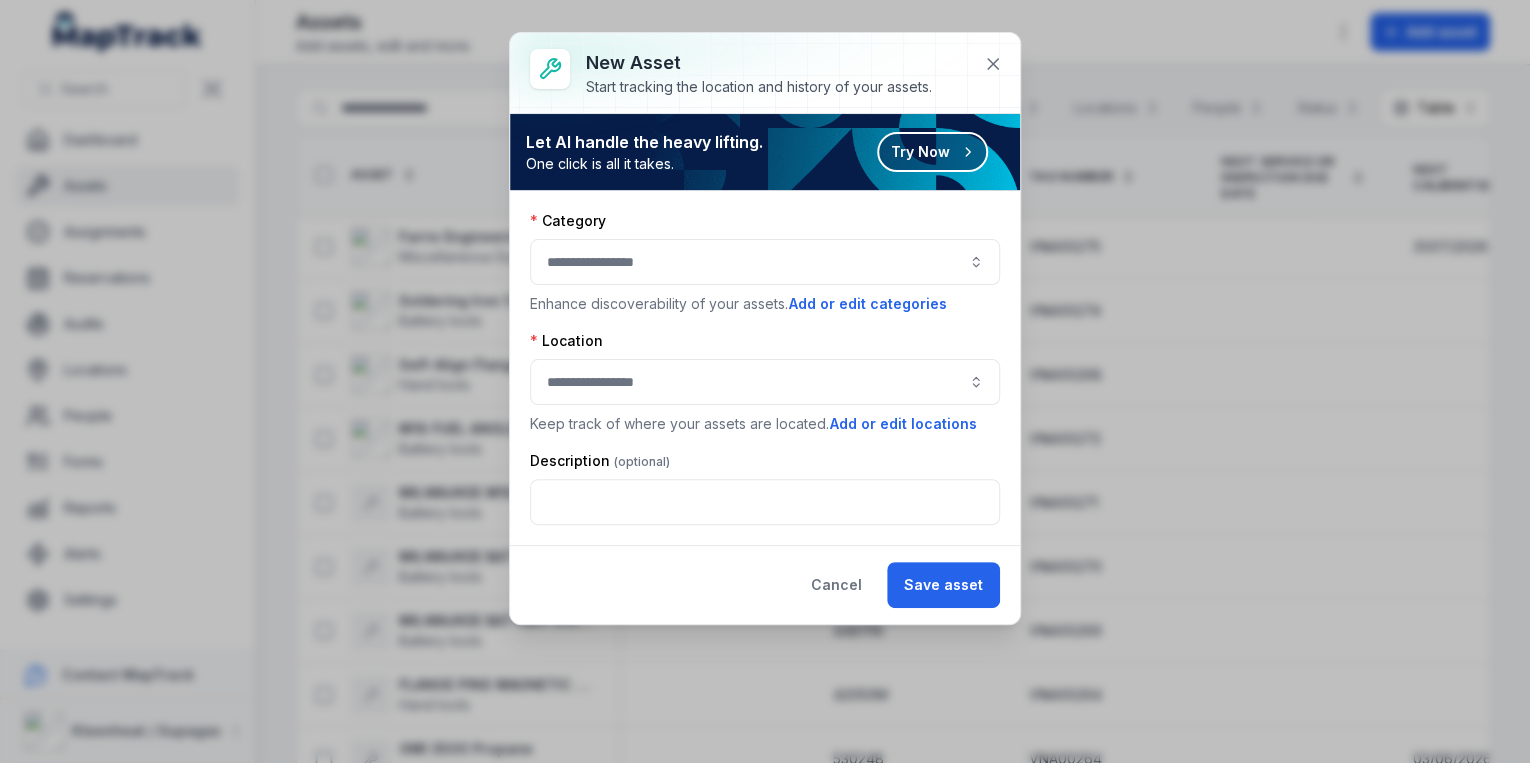 click on "Try Now" at bounding box center (932, 152) 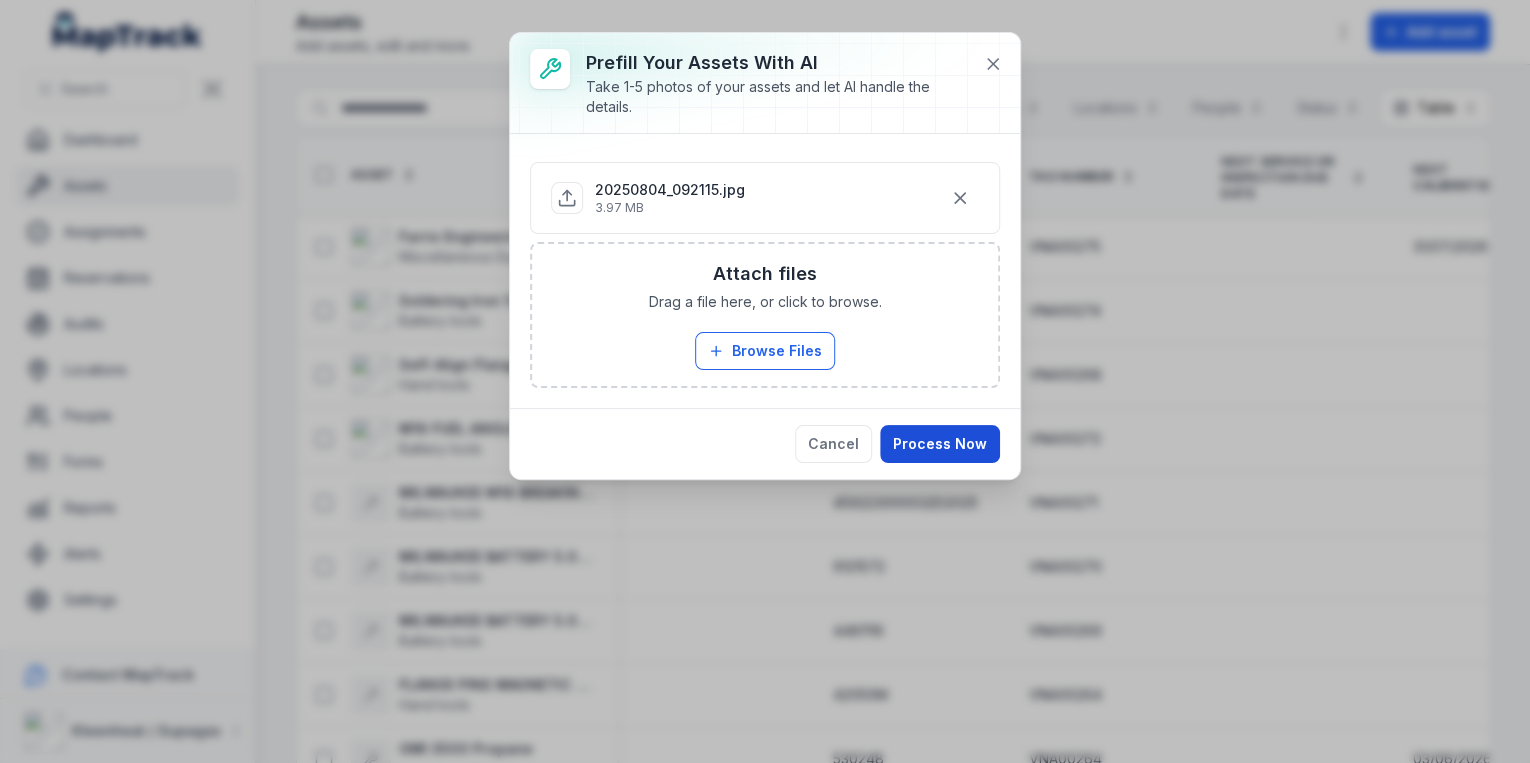 click on "Process Now" at bounding box center [940, 444] 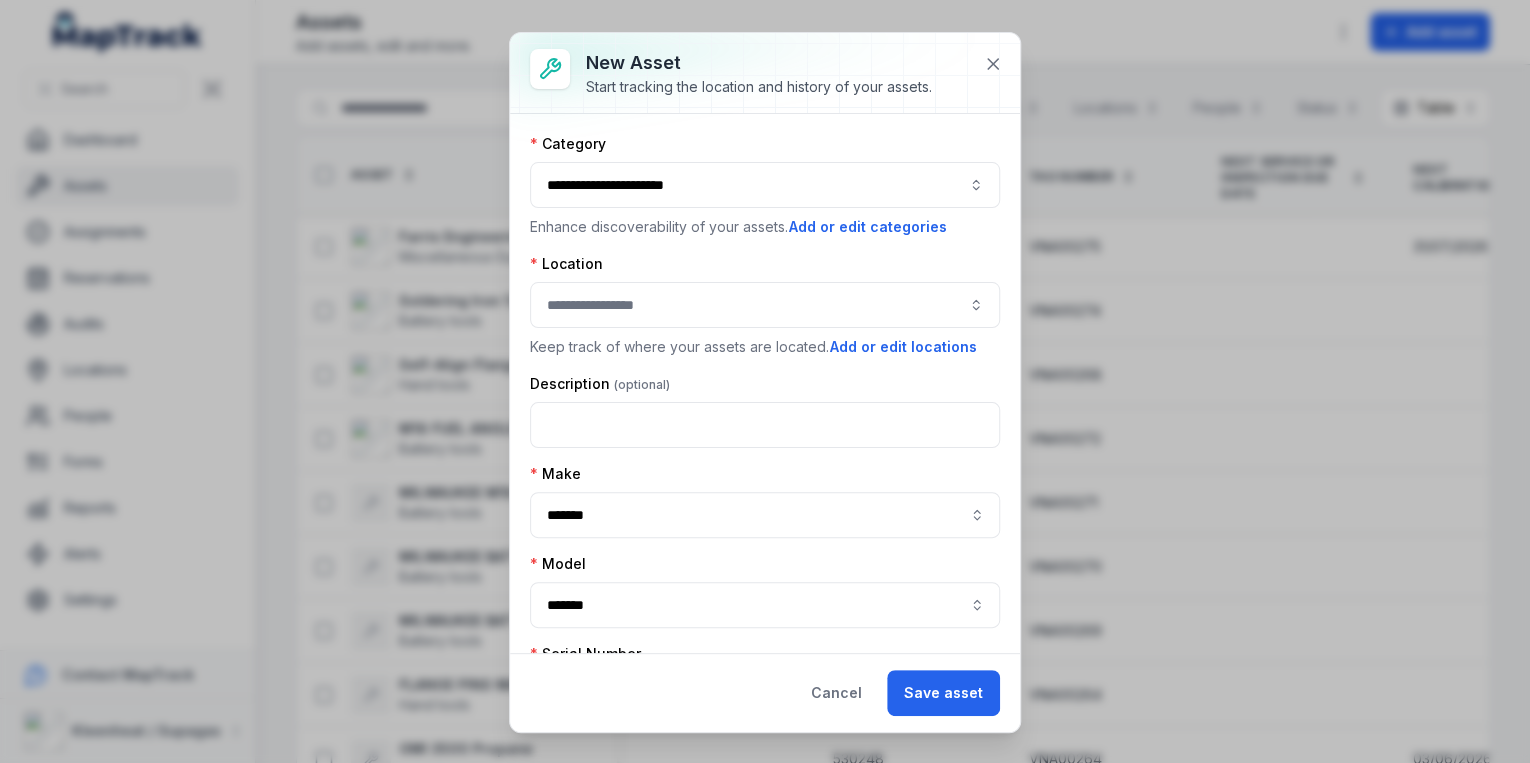 click at bounding box center (765, 305) 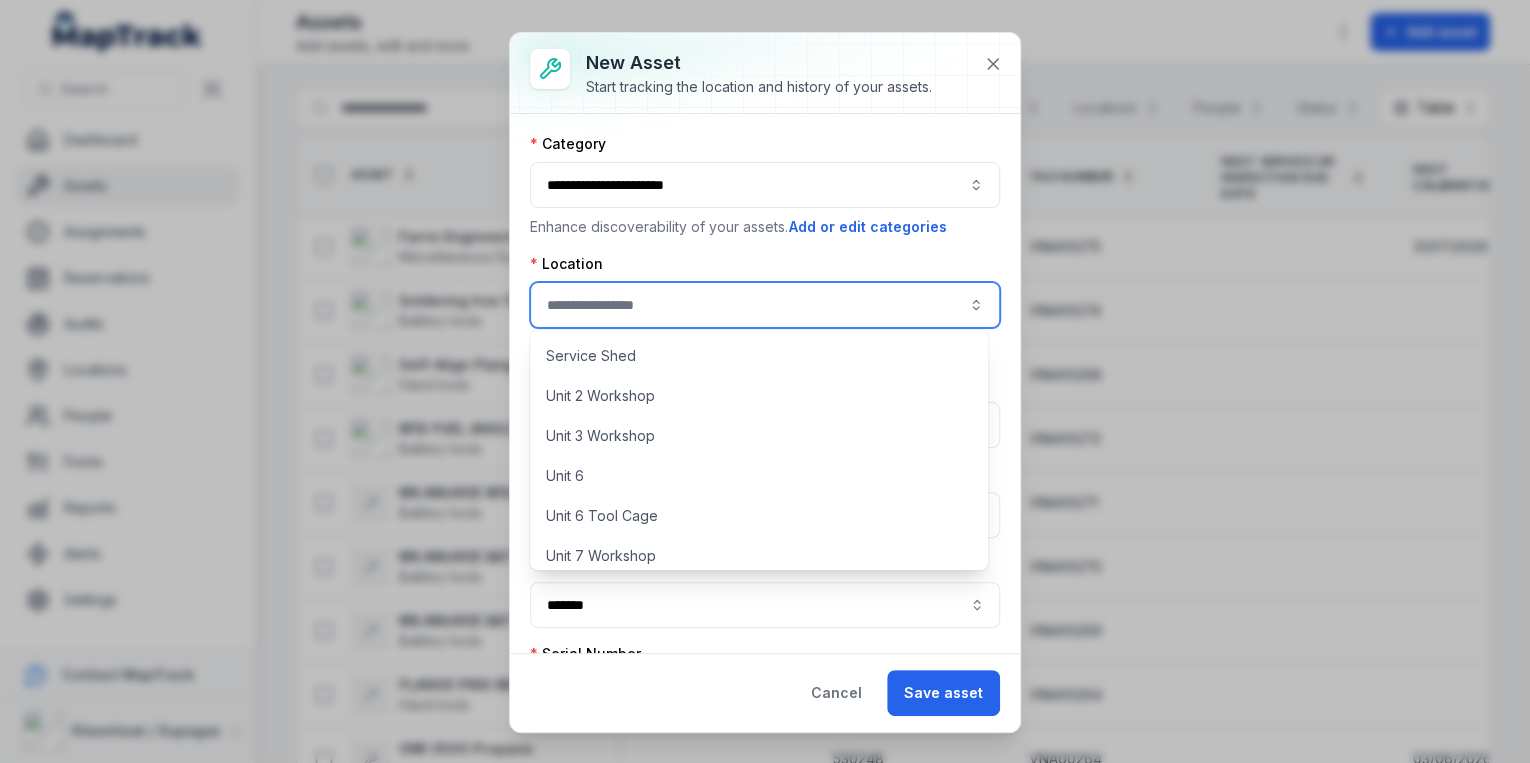 scroll, scrollTop: 812, scrollLeft: 0, axis: vertical 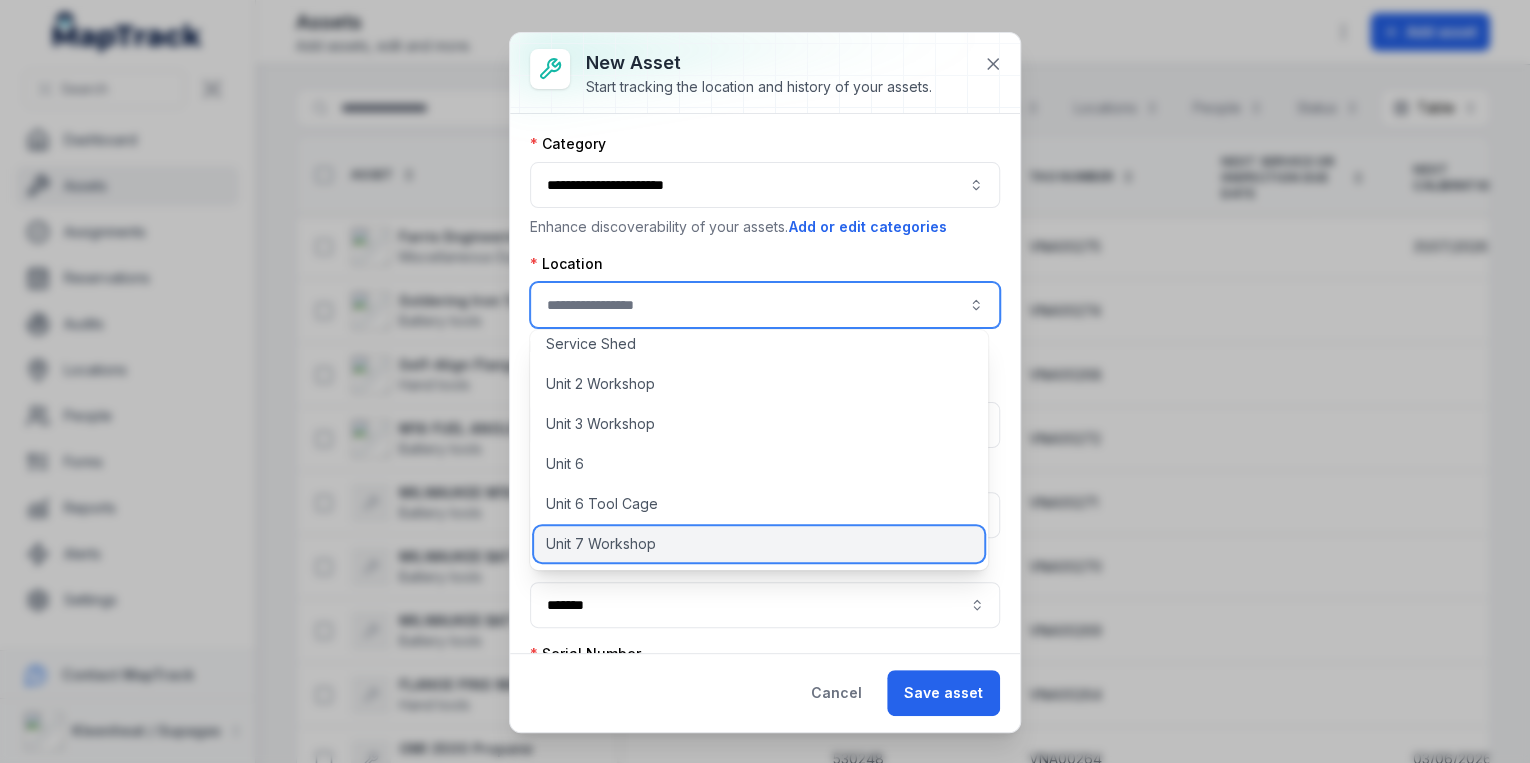click on "Unit 7 Workshop" at bounding box center [759, 544] 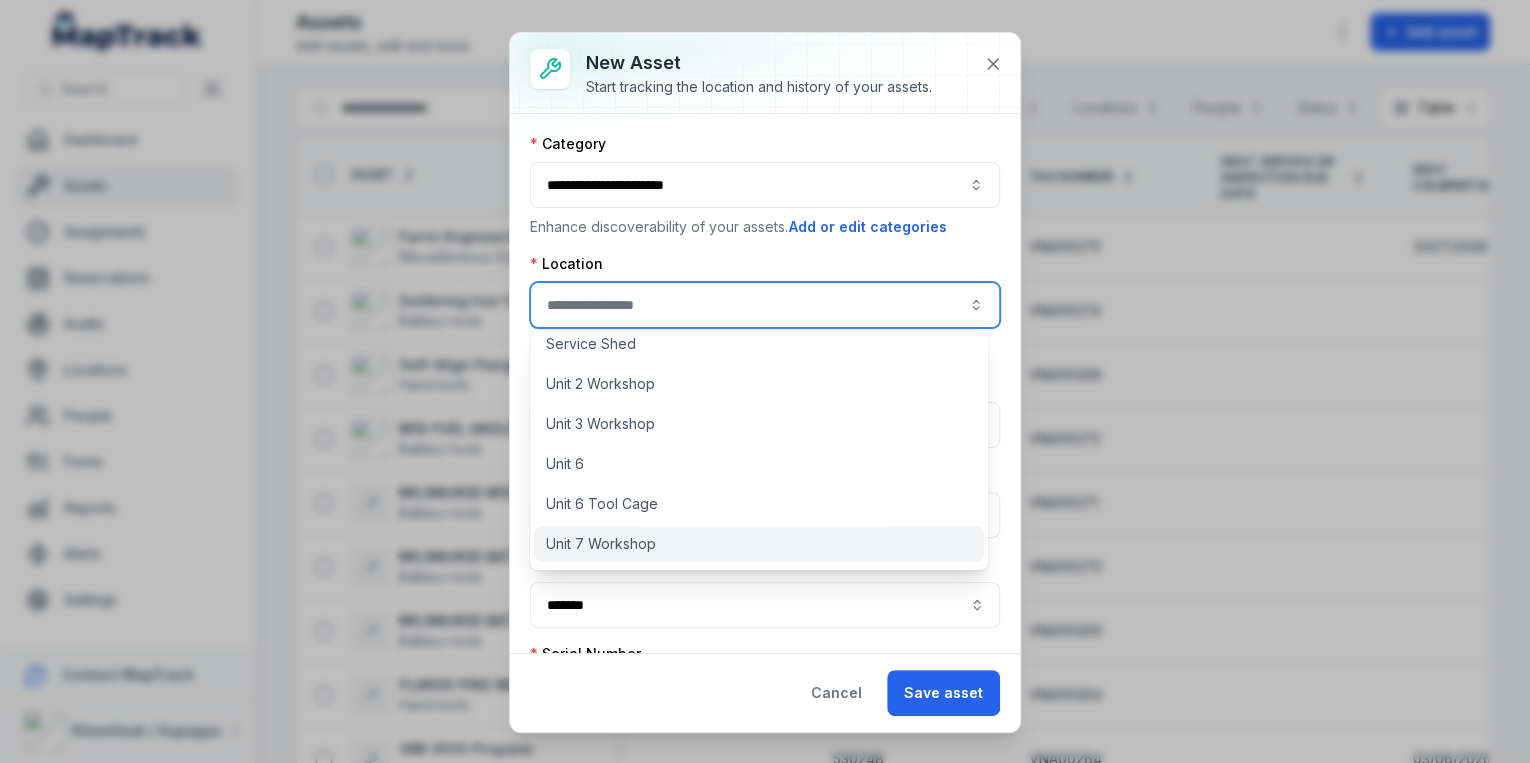 type on "**********" 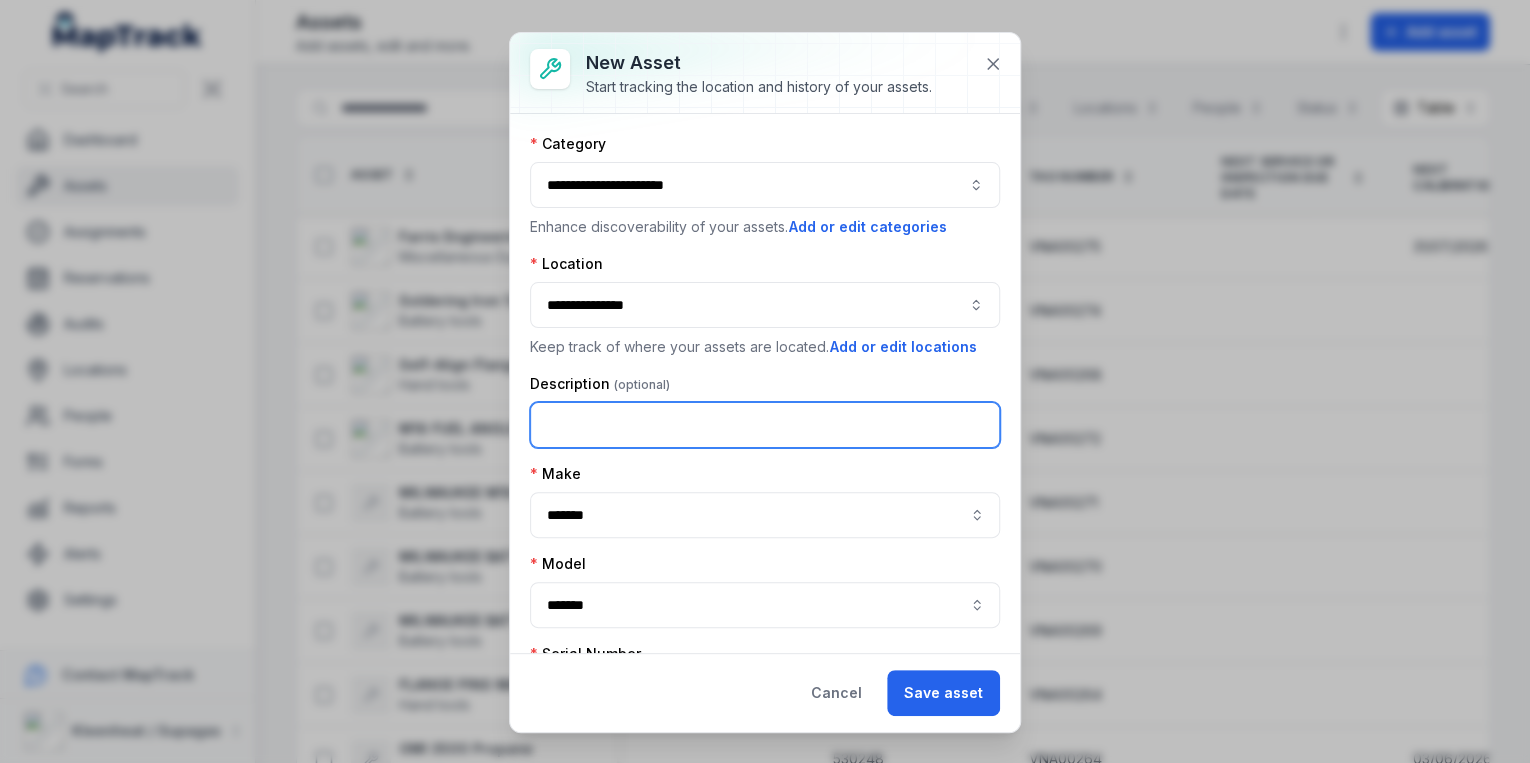 click at bounding box center (765, 425) 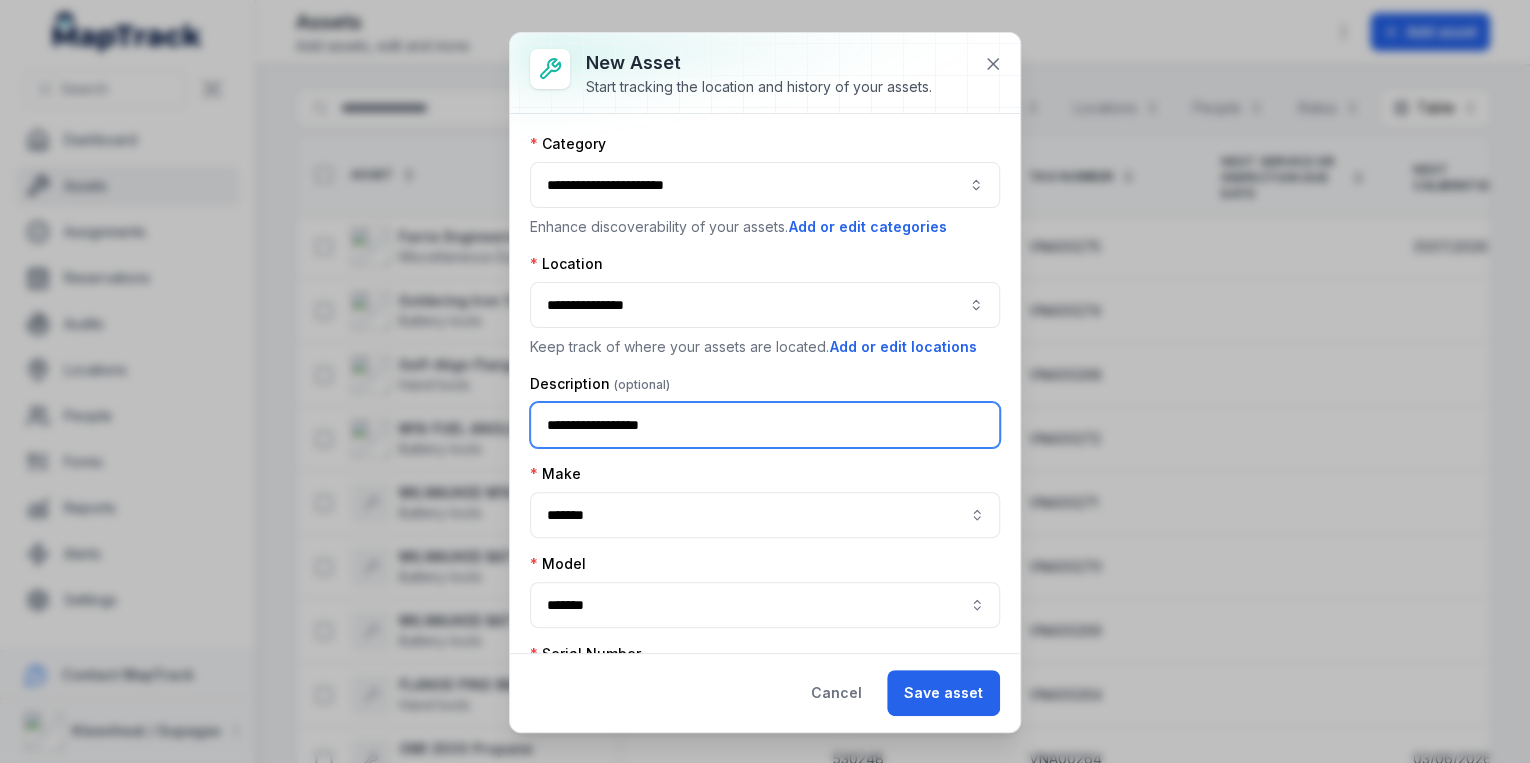 click on "**********" at bounding box center (765, 425) 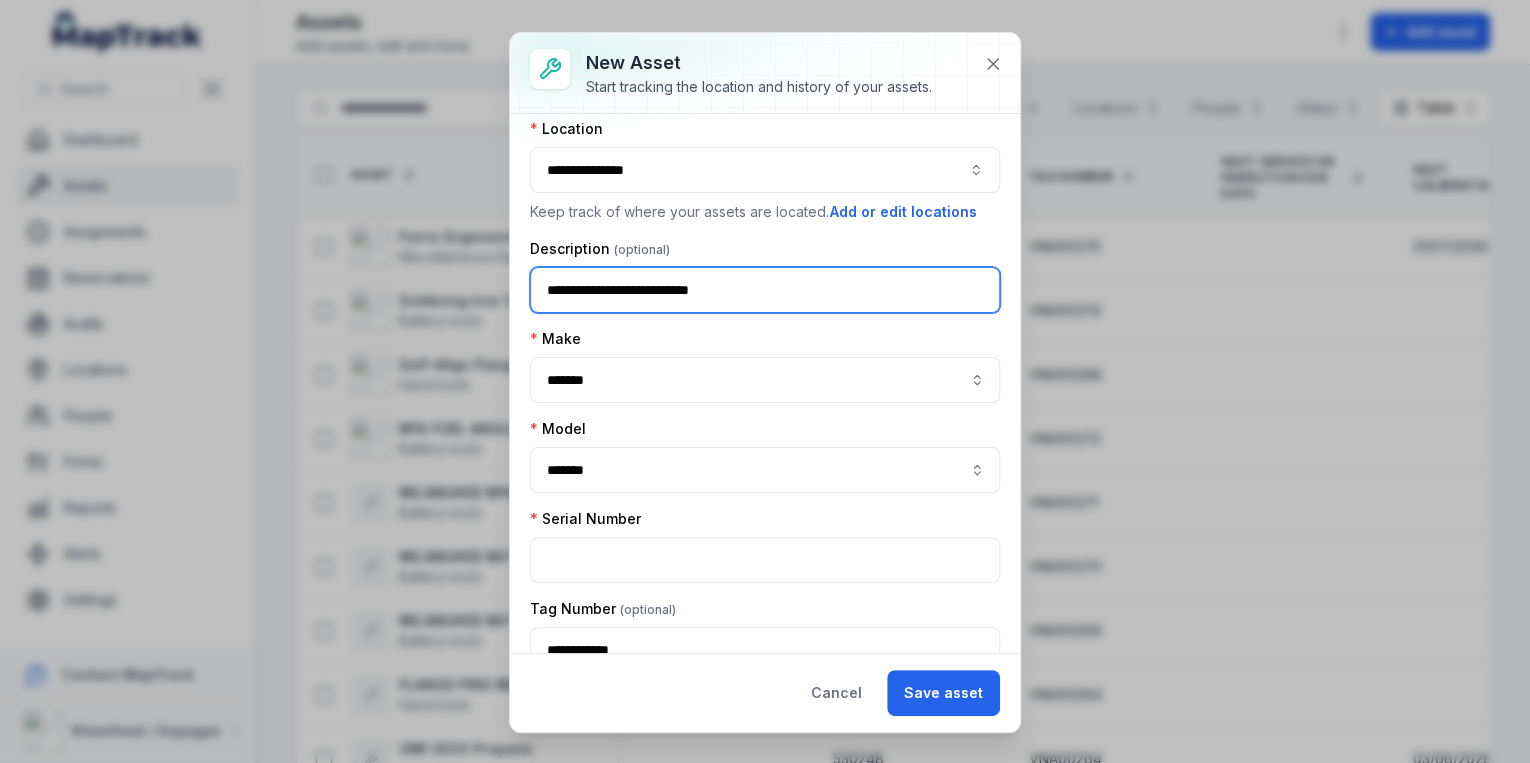 scroll, scrollTop: 160, scrollLeft: 0, axis: vertical 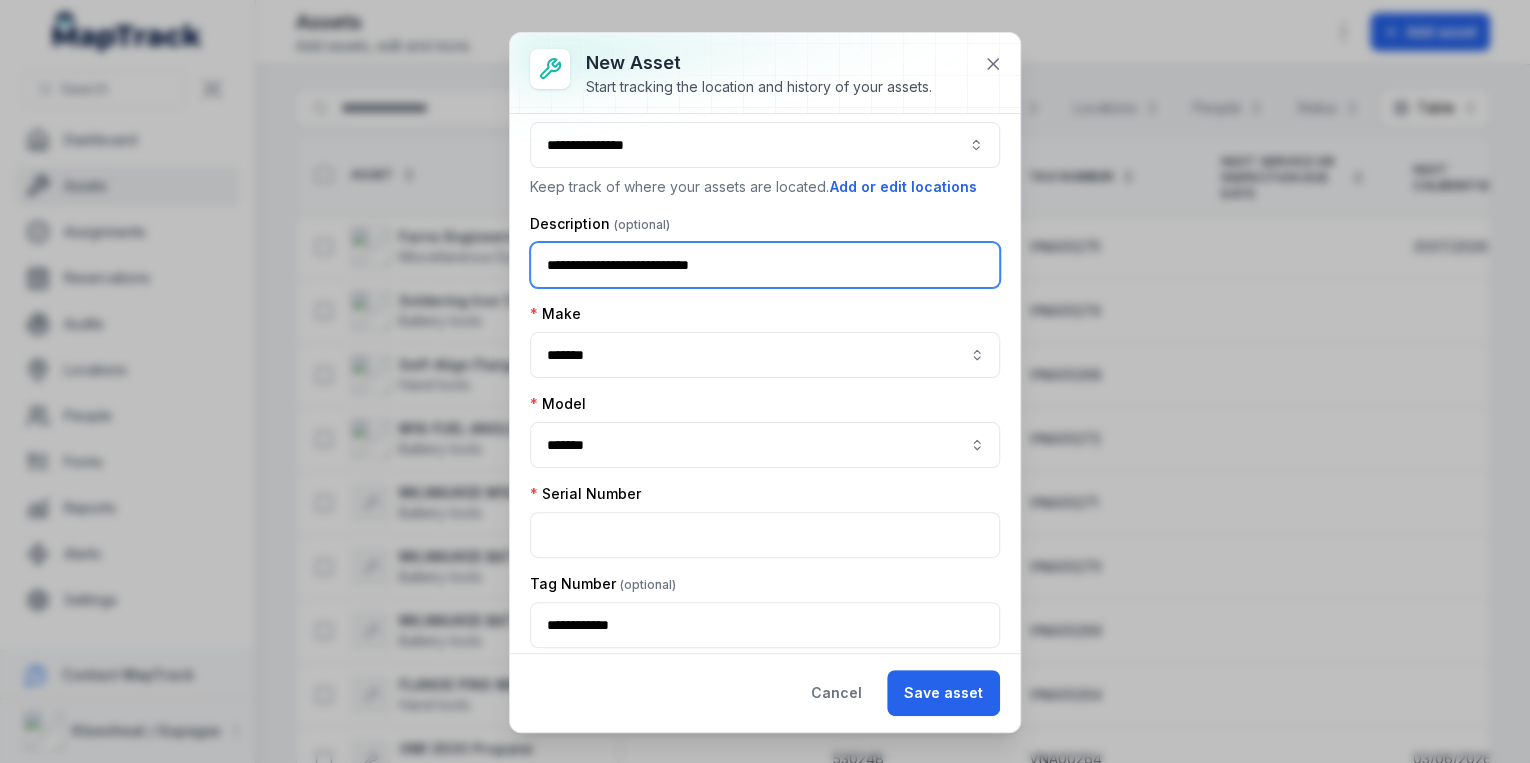 drag, startPoint x: 752, startPoint y: 268, endPoint x: 672, endPoint y: 263, distance: 80.1561 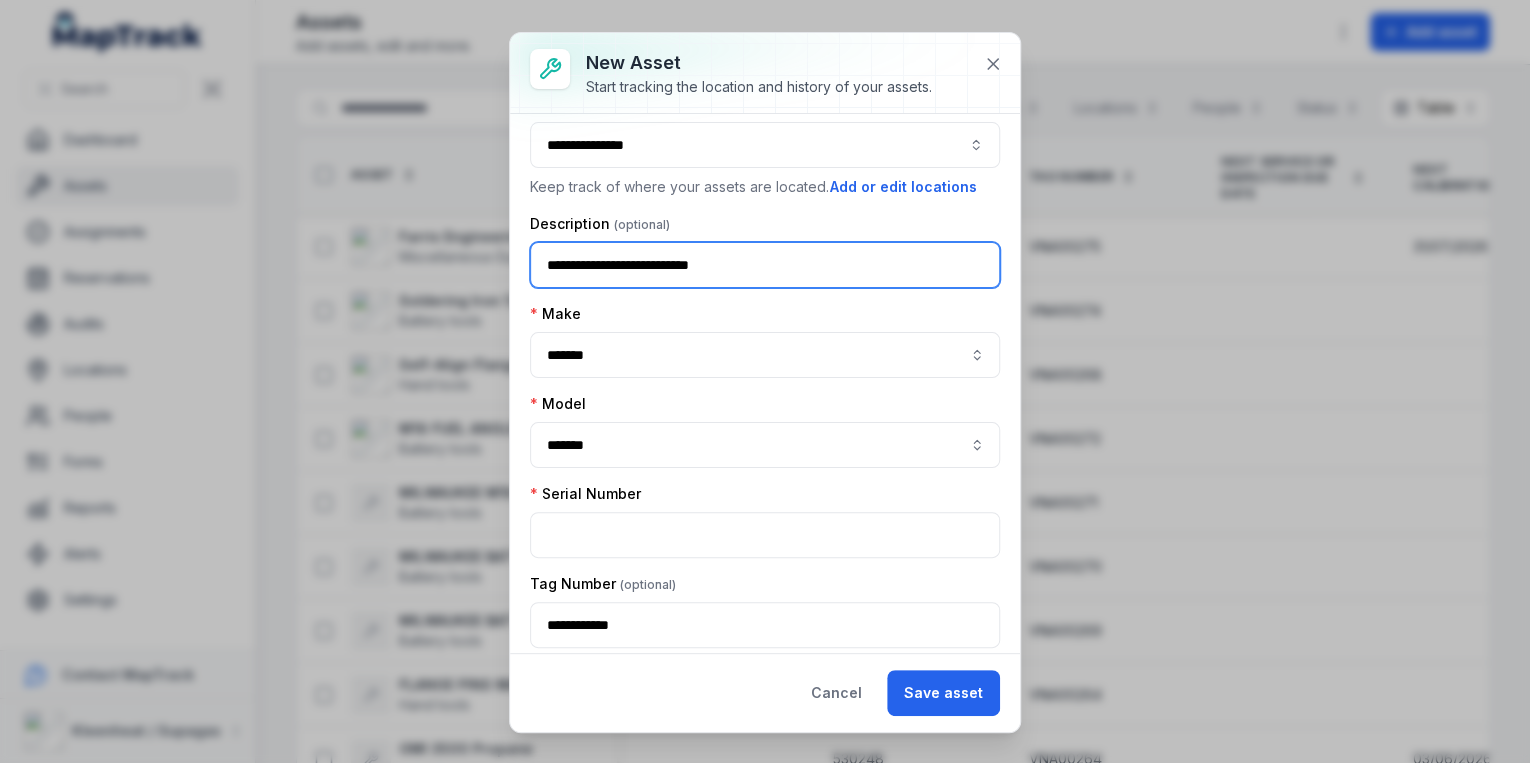 type on "**********" 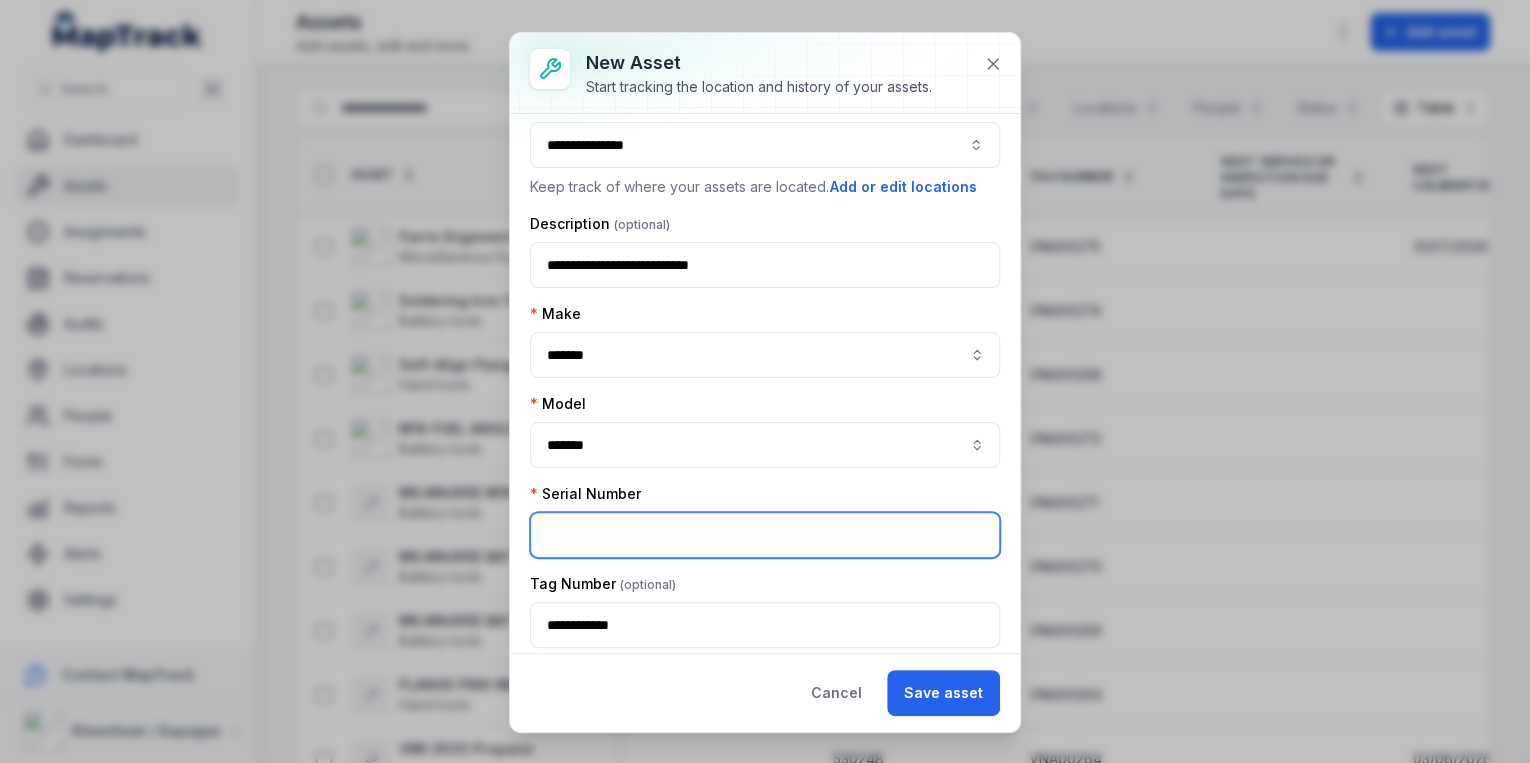 click at bounding box center [765, 535] 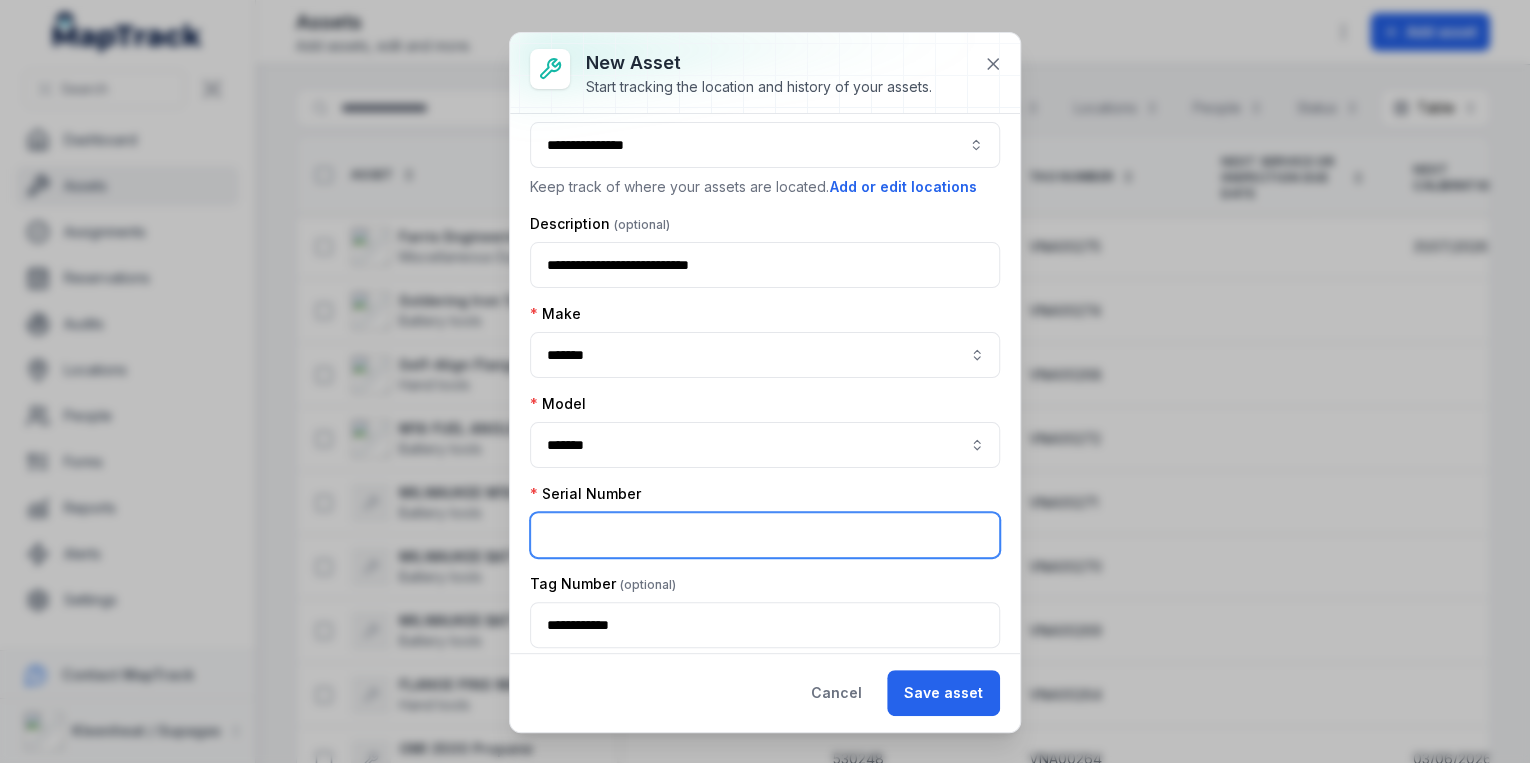 paste on "**********" 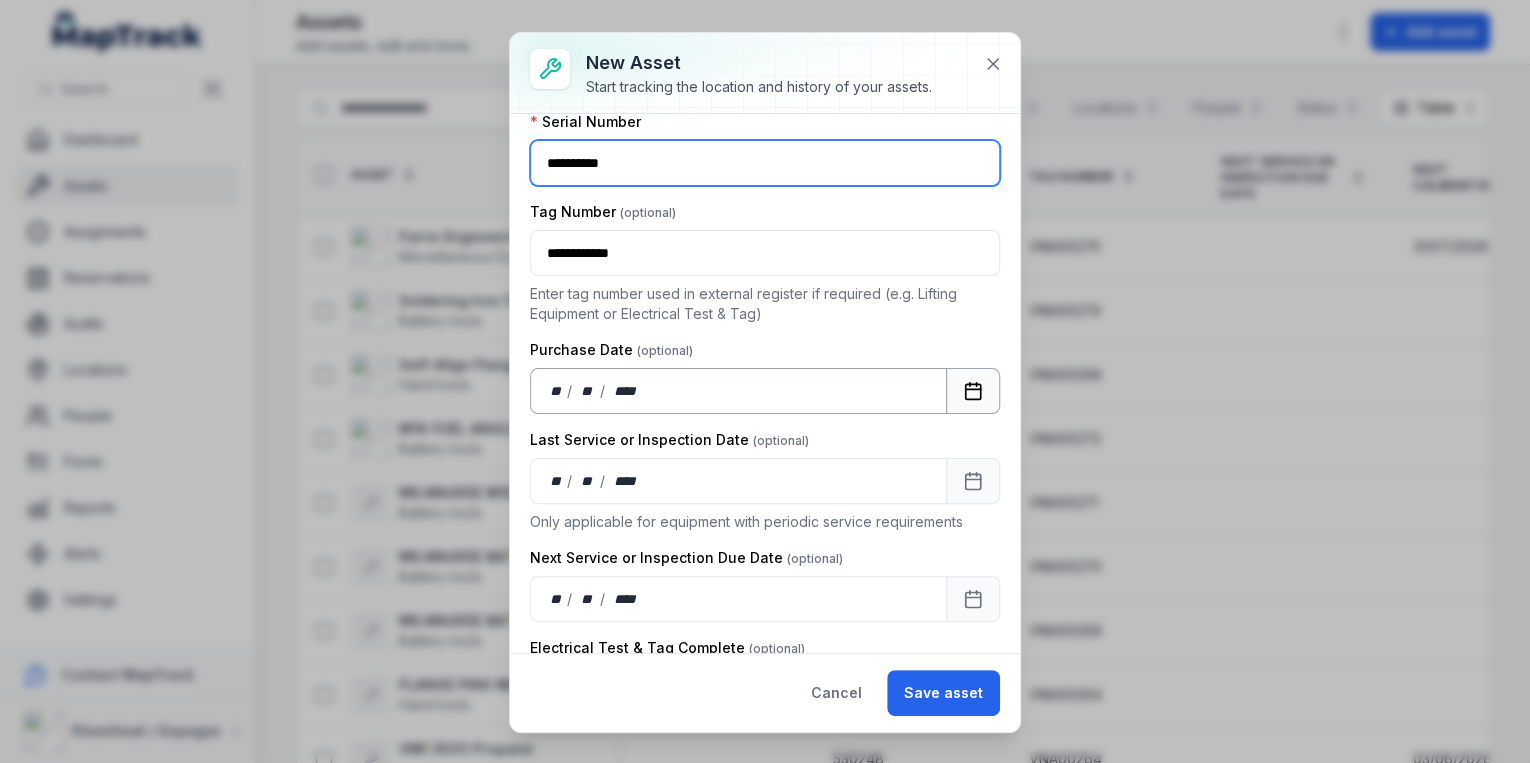 scroll, scrollTop: 560, scrollLeft: 0, axis: vertical 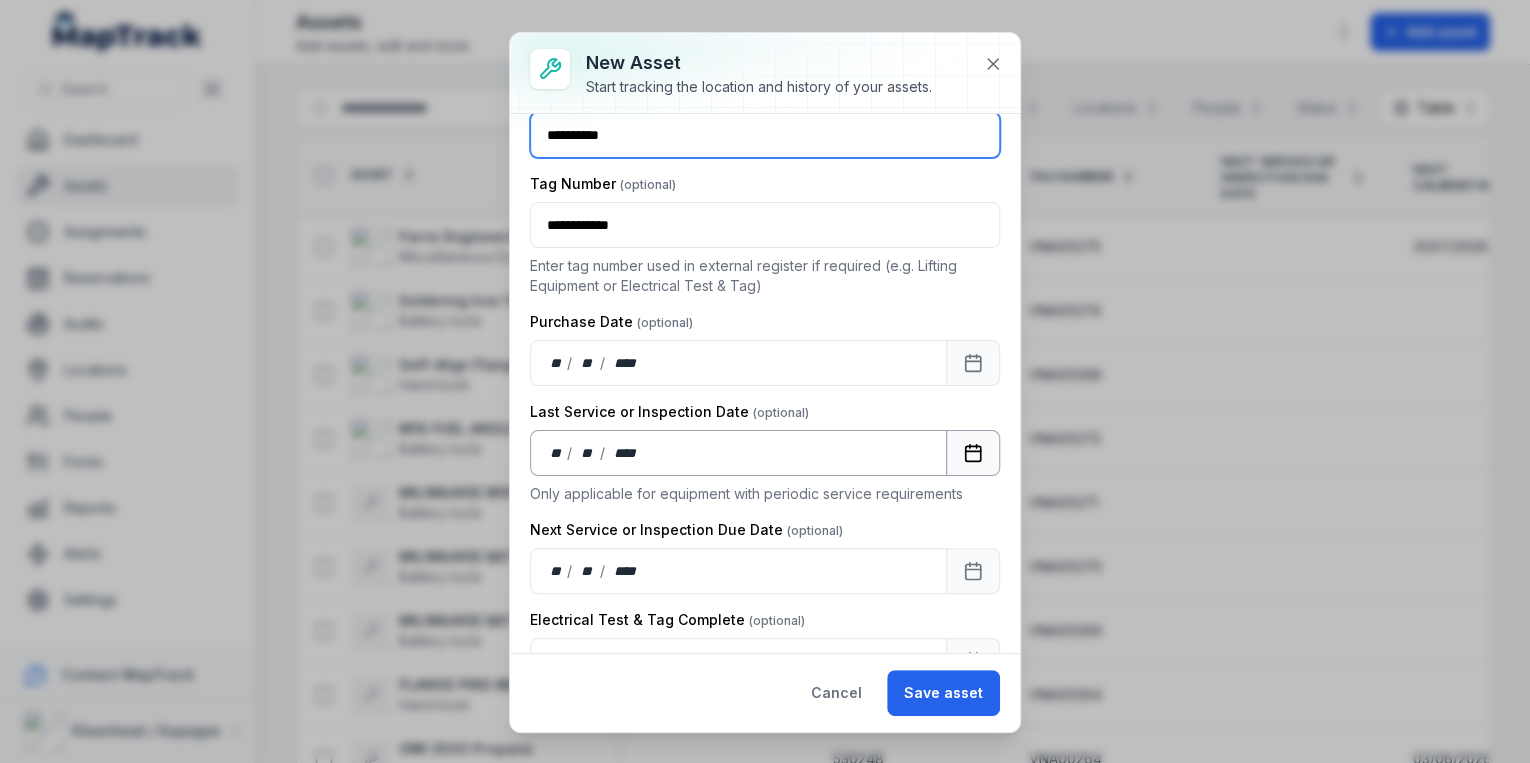 type on "**********" 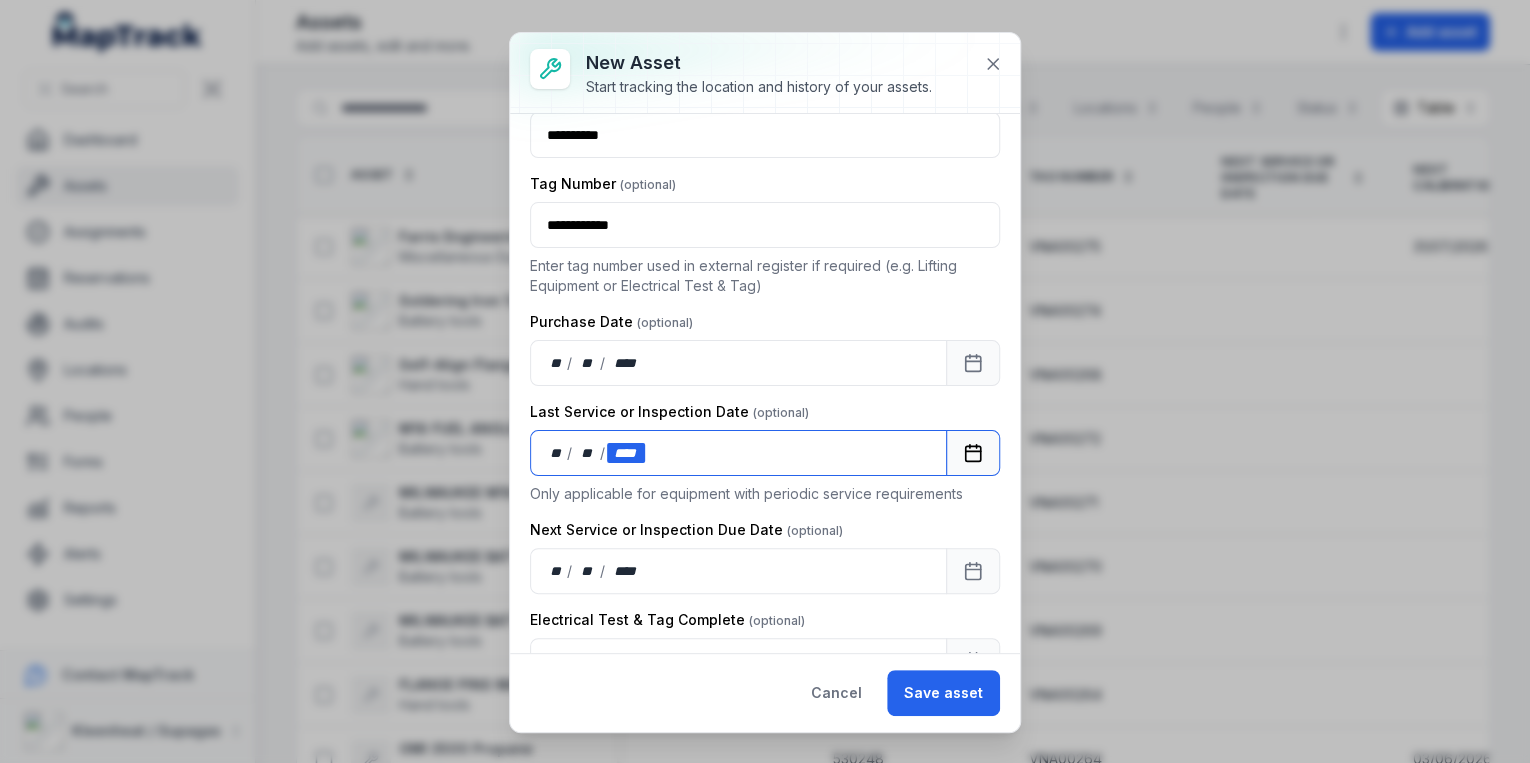 click on "****" at bounding box center (625, 453) 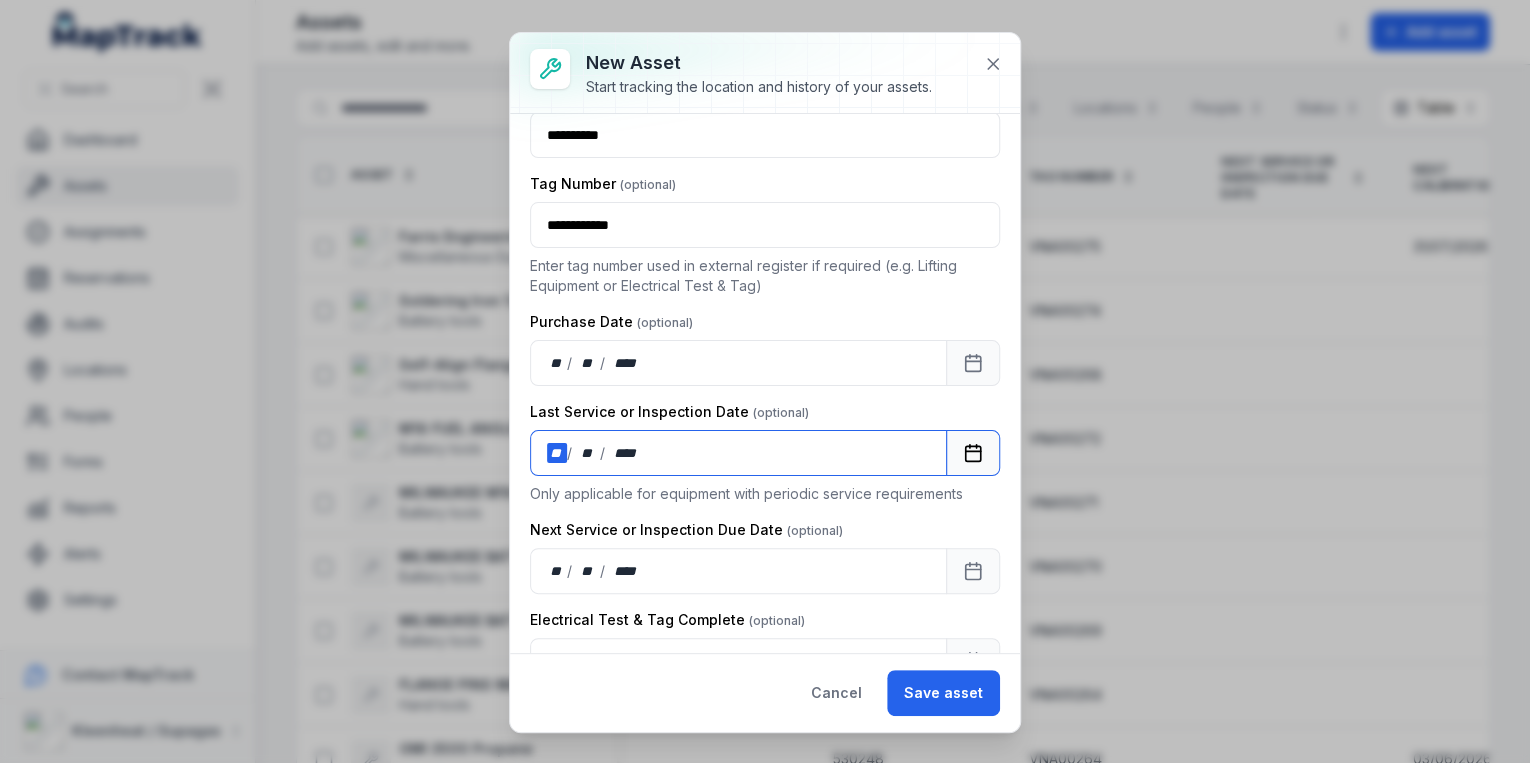 click on "**" at bounding box center [557, 453] 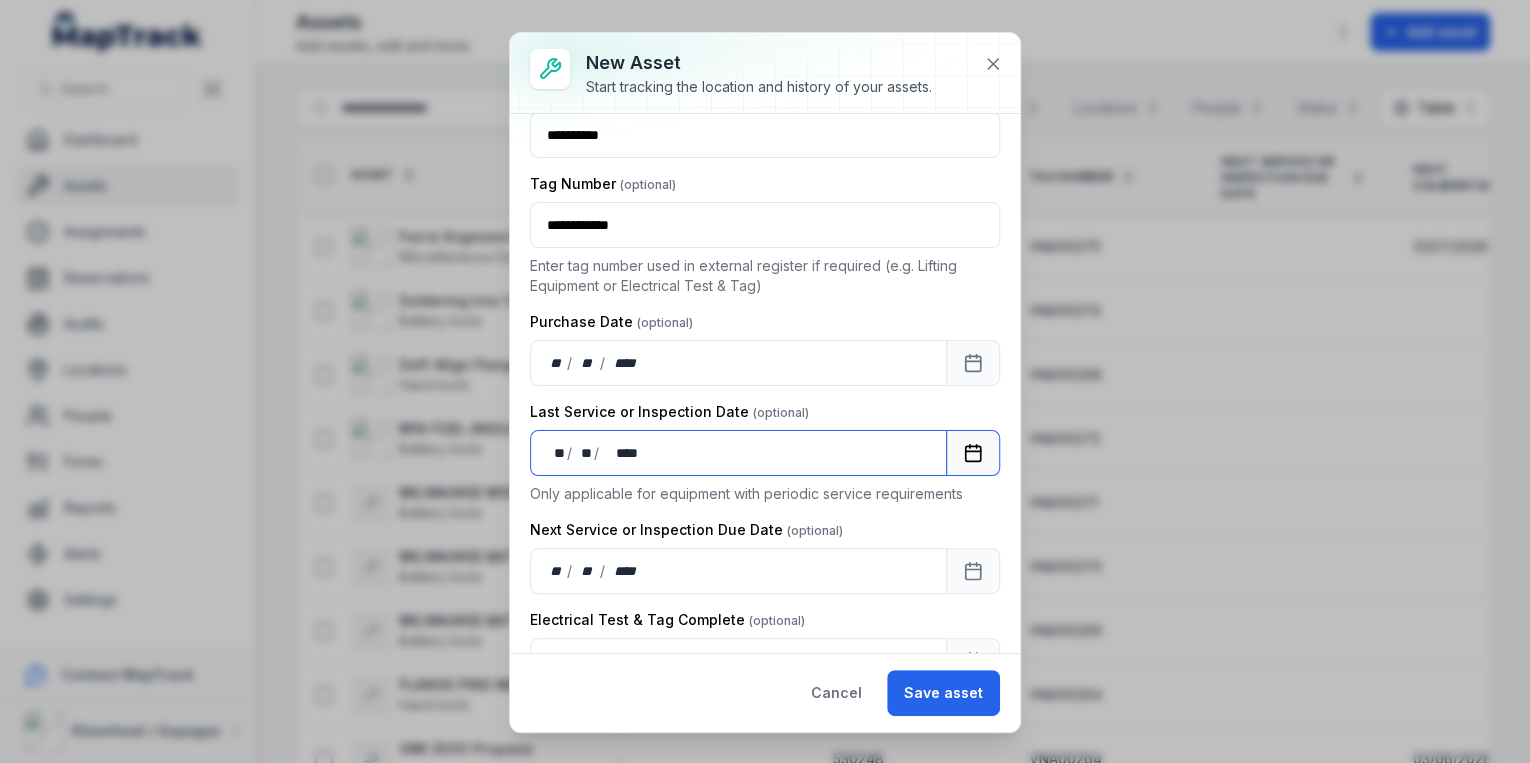 type 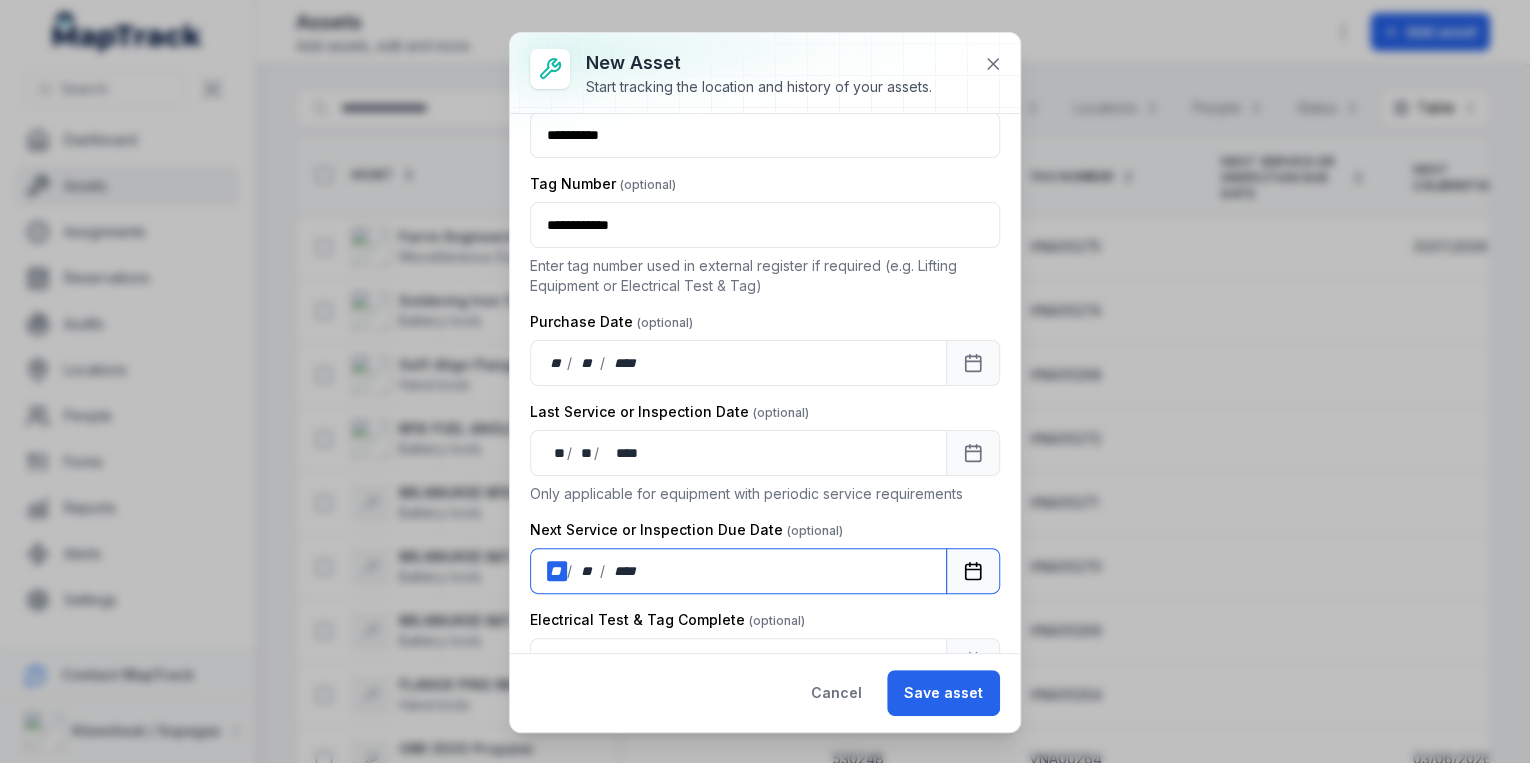 click on "**" at bounding box center (557, 571) 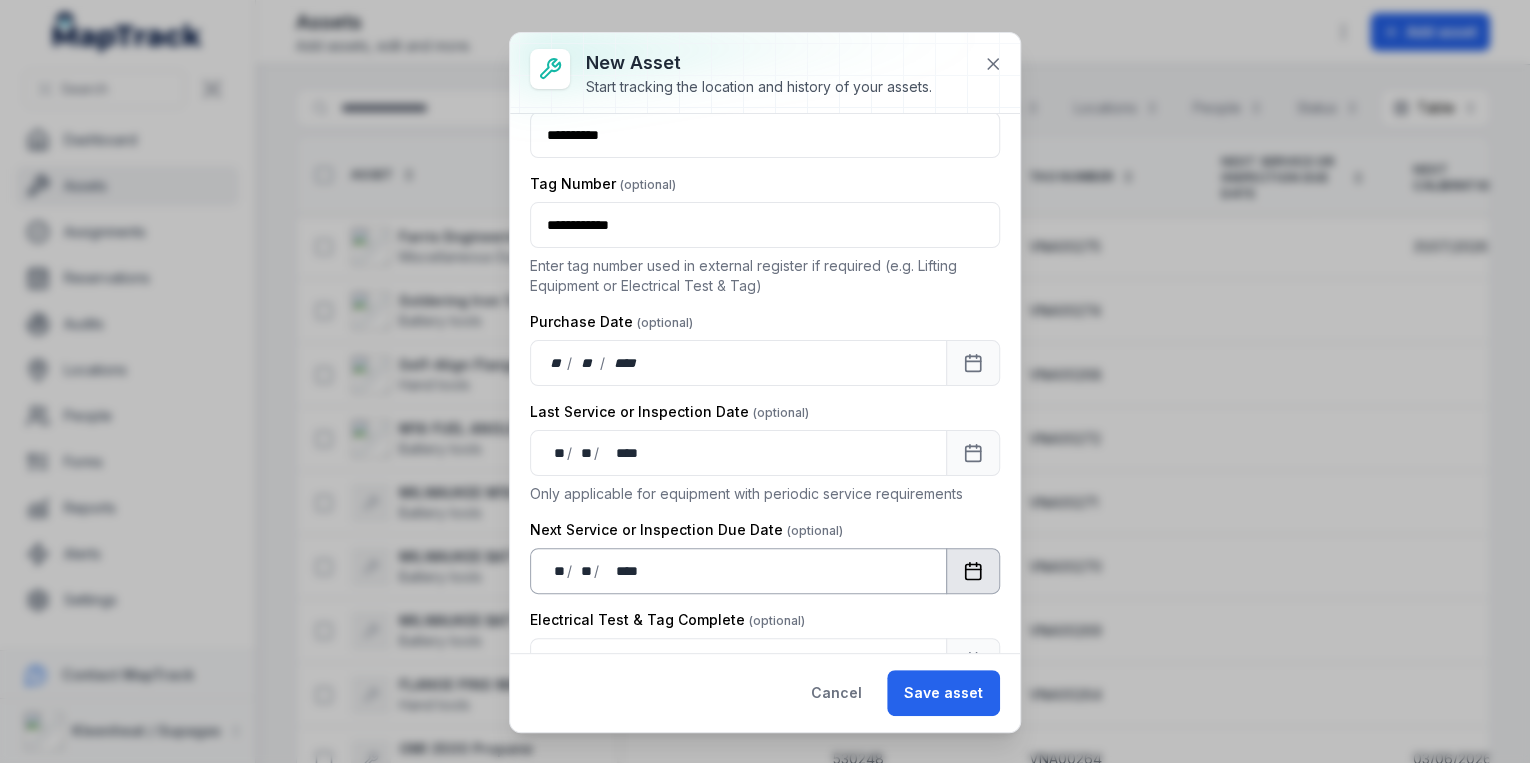 click 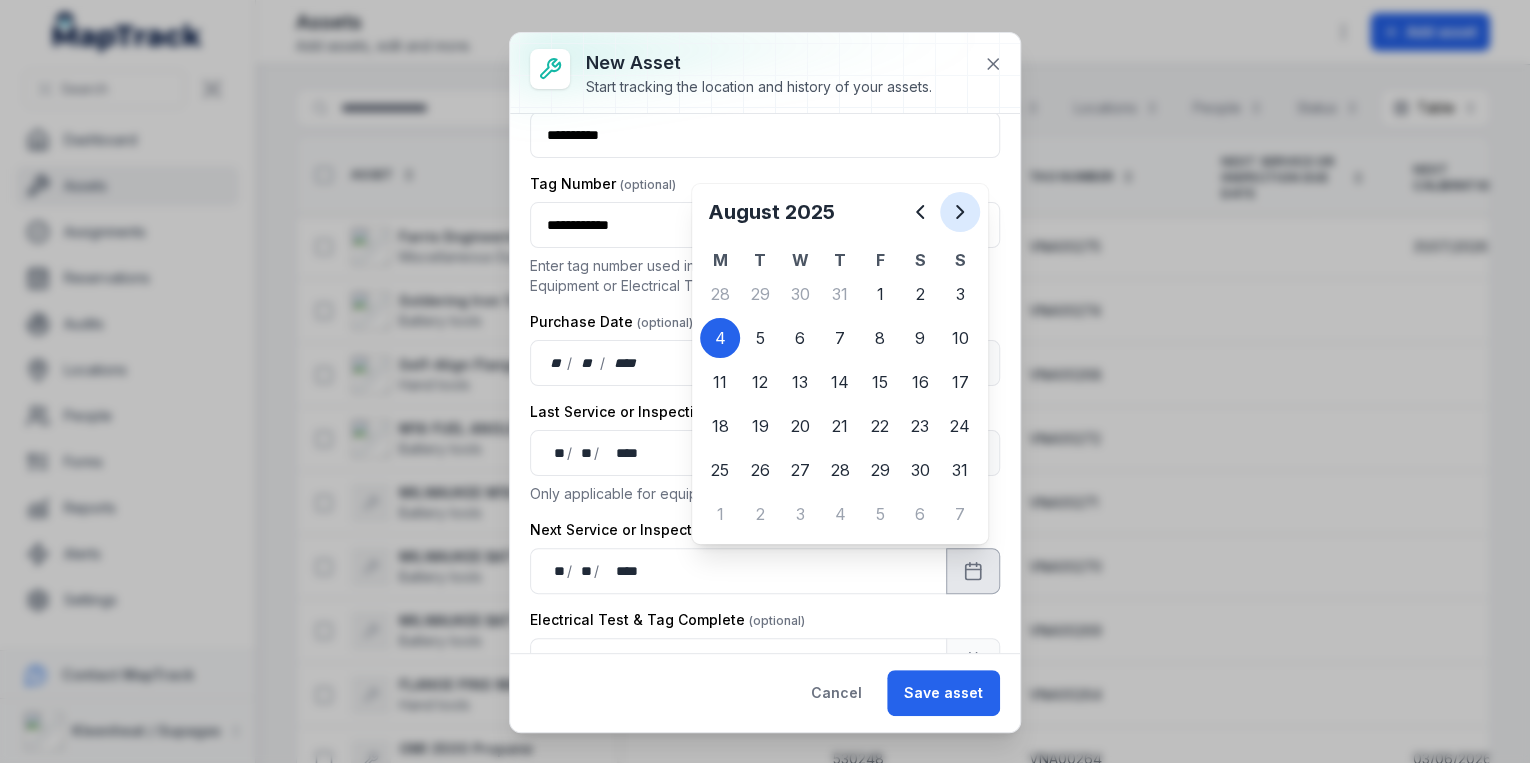 click 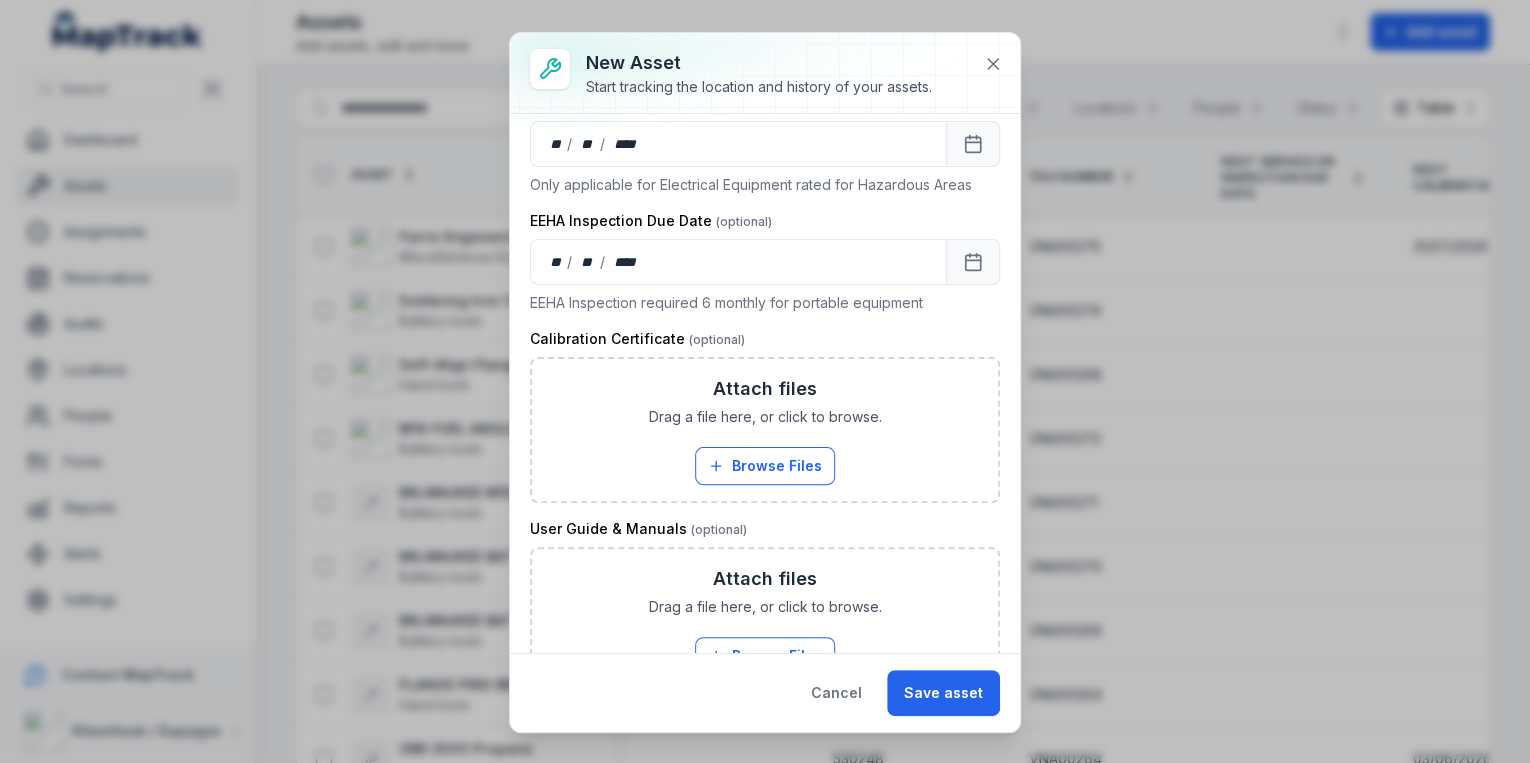 scroll, scrollTop: 1520, scrollLeft: 0, axis: vertical 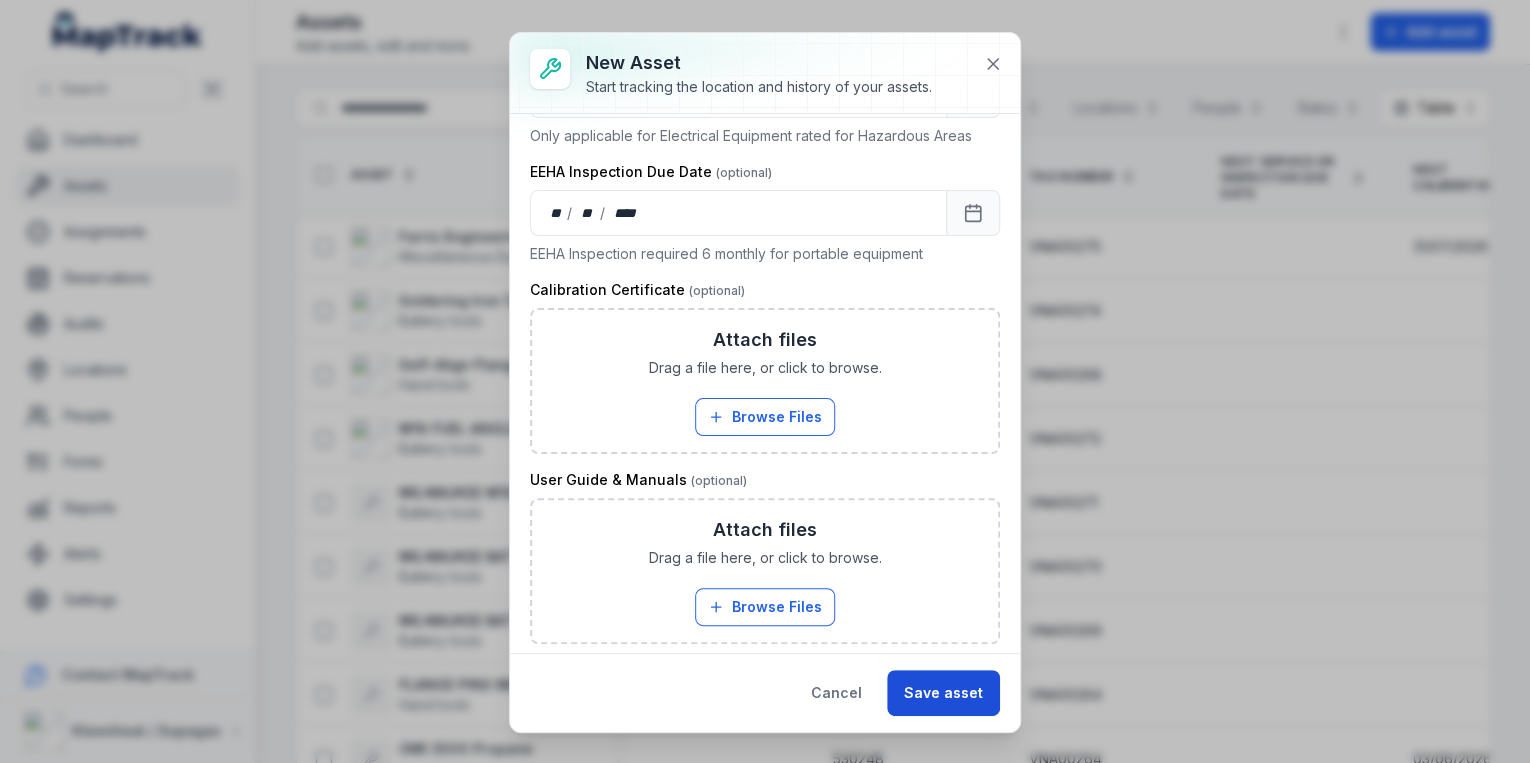 click on "Save asset" at bounding box center [943, 693] 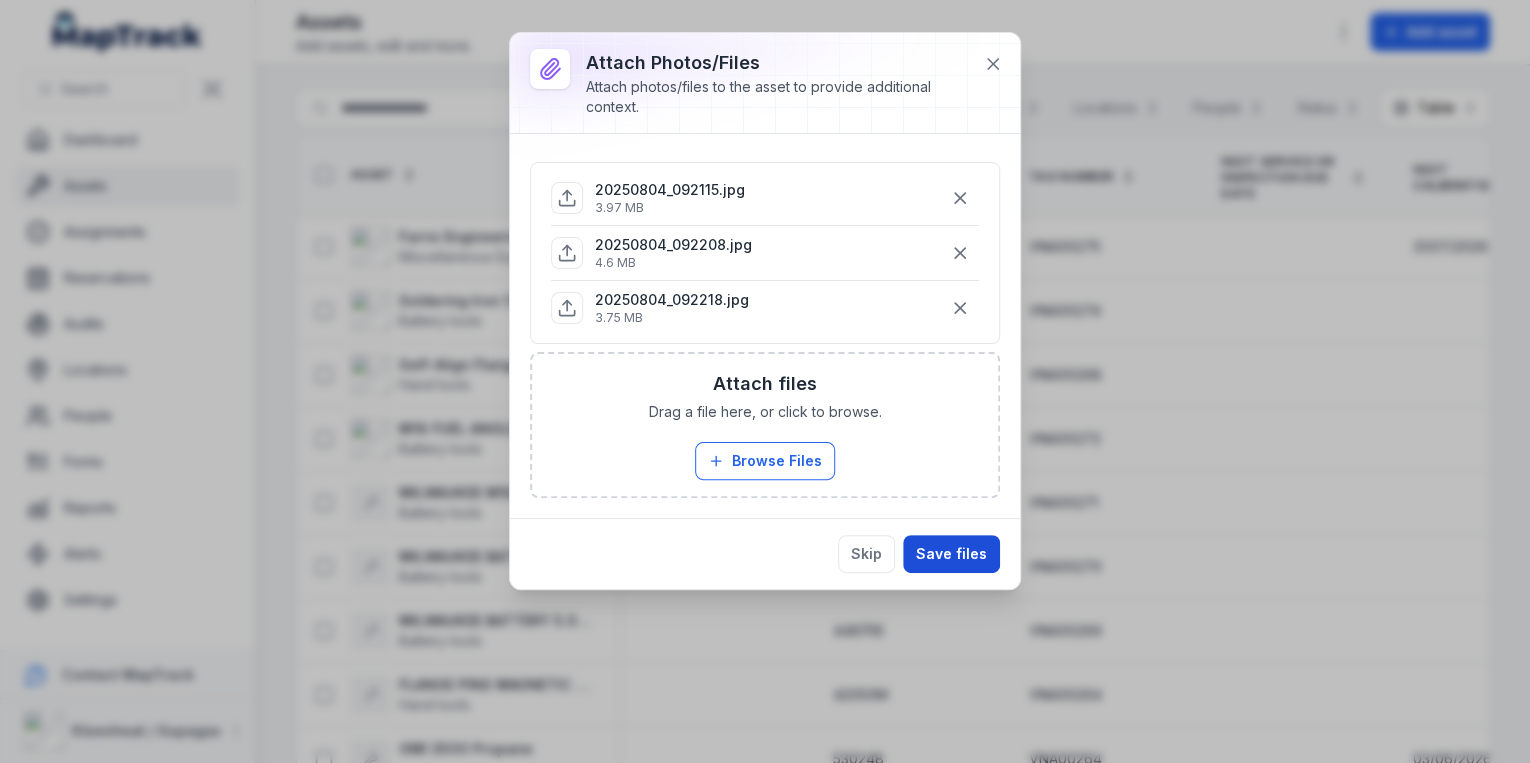 click on "Save files" at bounding box center (951, 554) 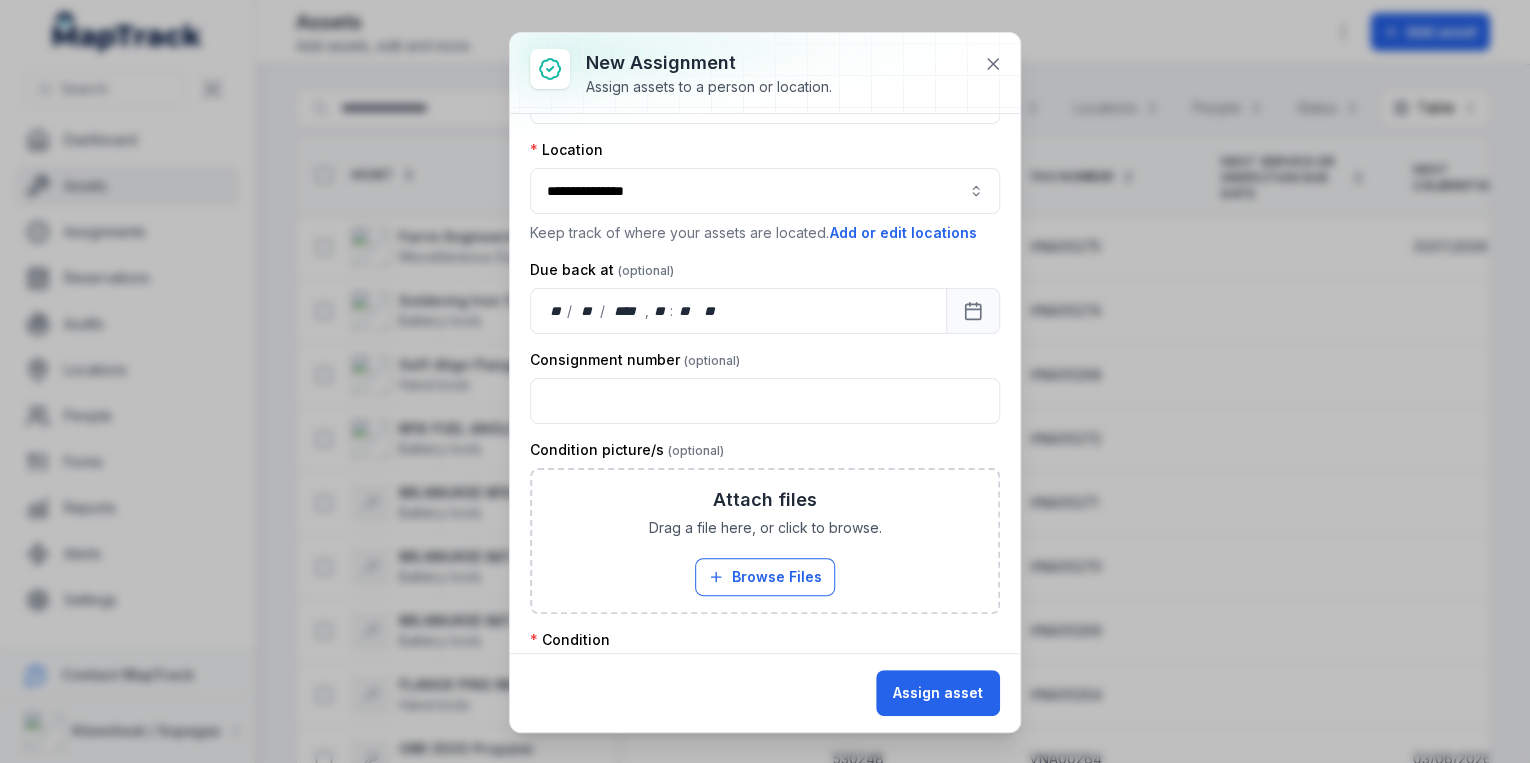 scroll, scrollTop: 191, scrollLeft: 0, axis: vertical 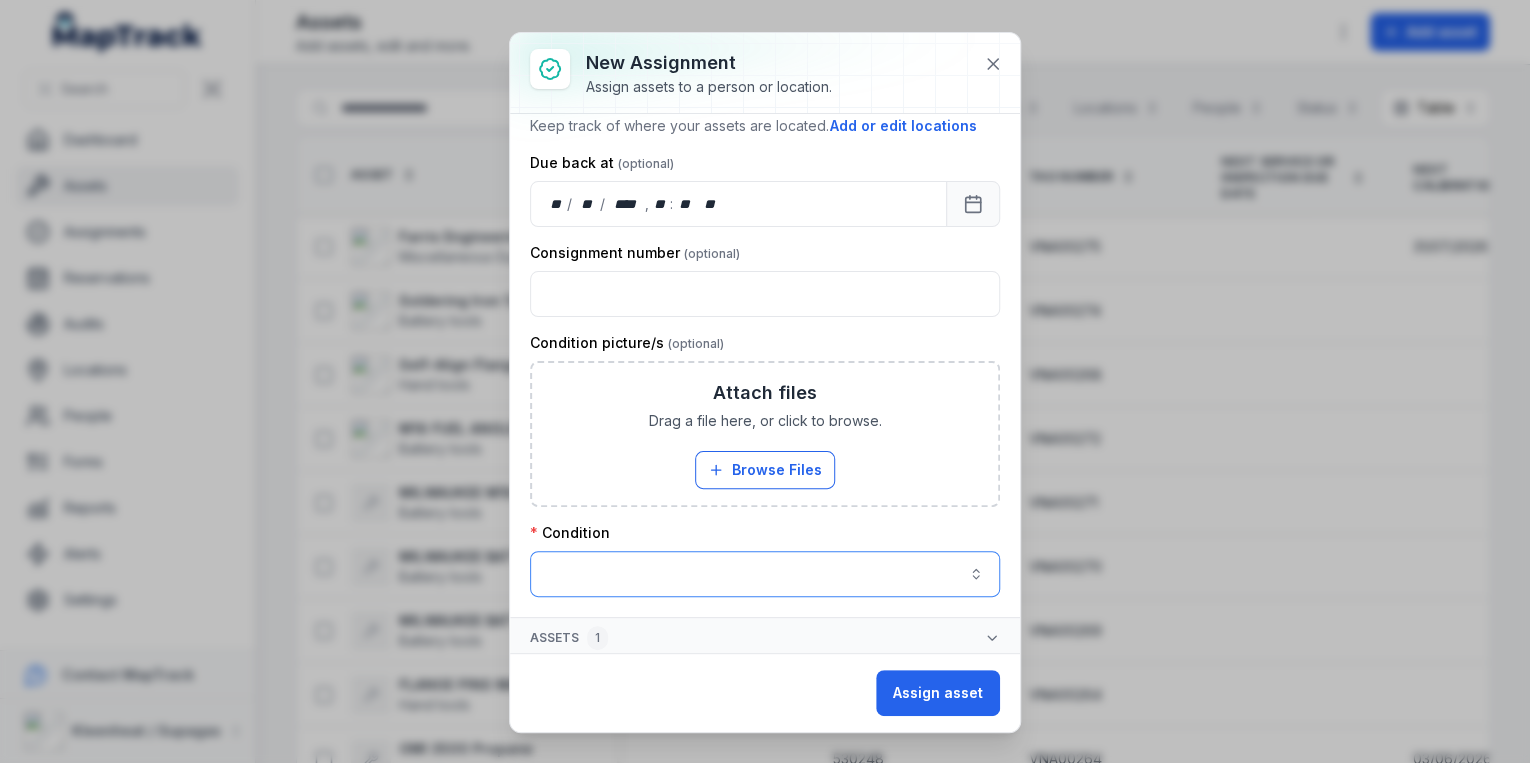 click at bounding box center [765, 574] 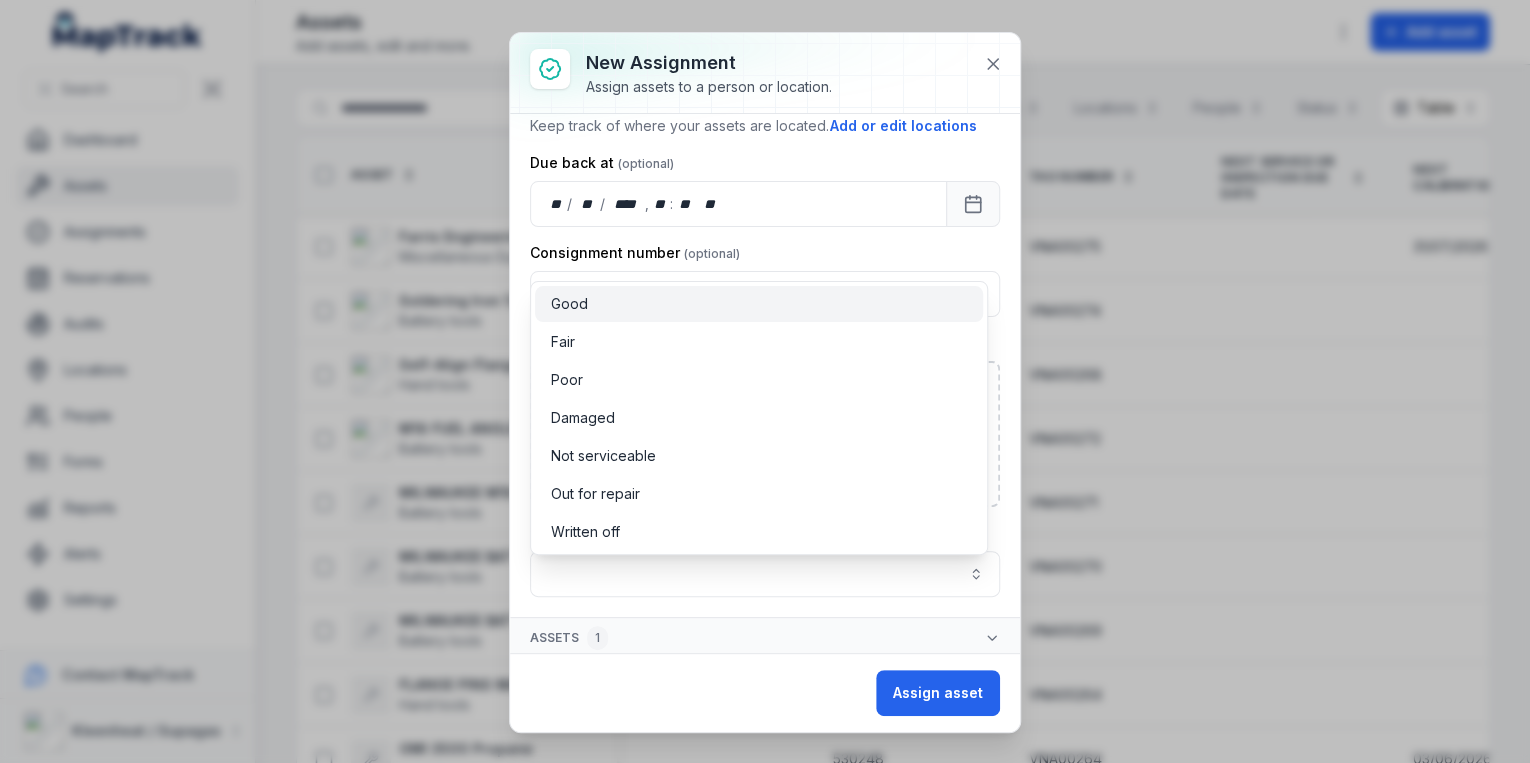 click on "Good" at bounding box center [759, 304] 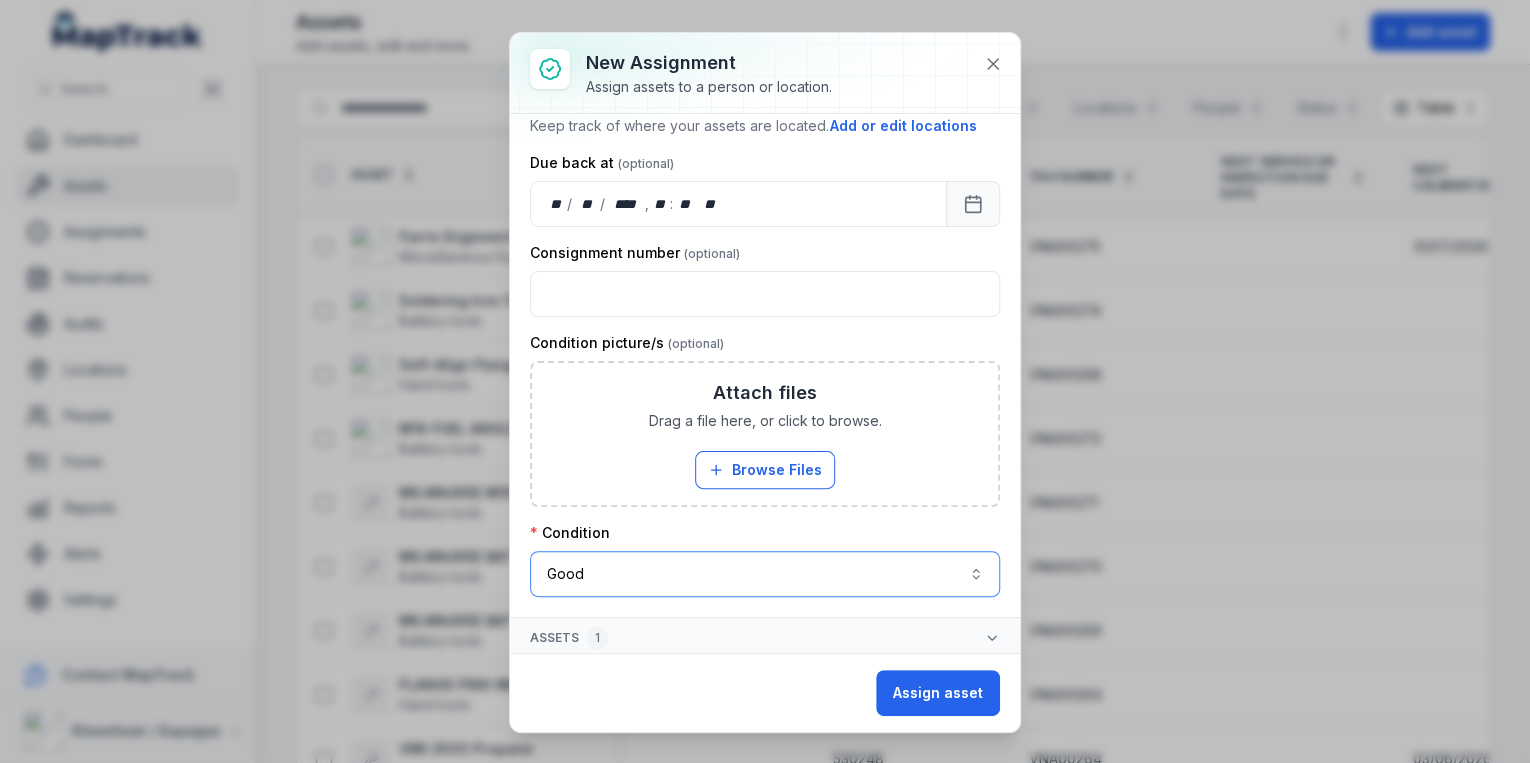 click on "Good ****" at bounding box center (765, 574) 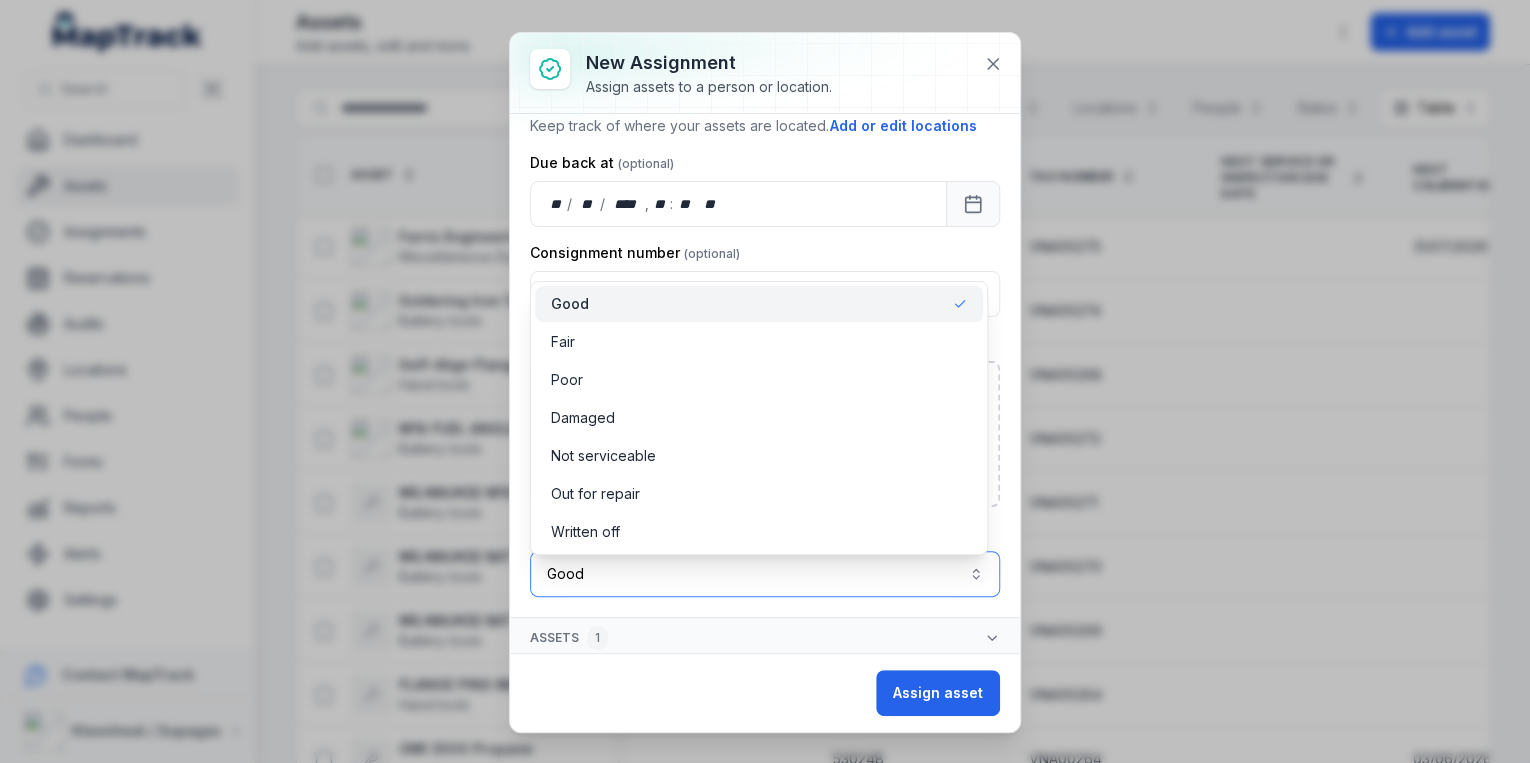 click on "Good ****" at bounding box center [765, 574] 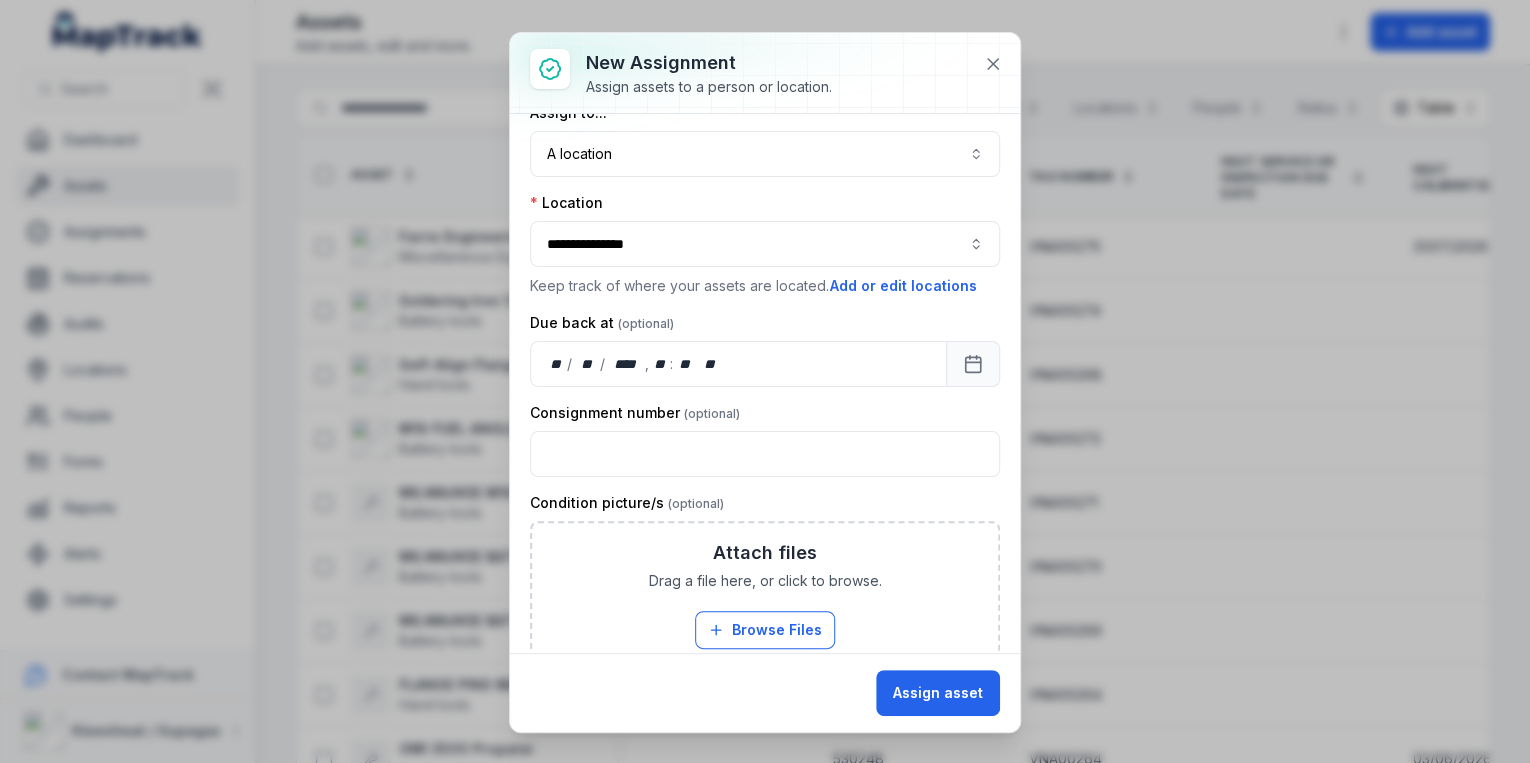 scroll, scrollTop: 0, scrollLeft: 0, axis: both 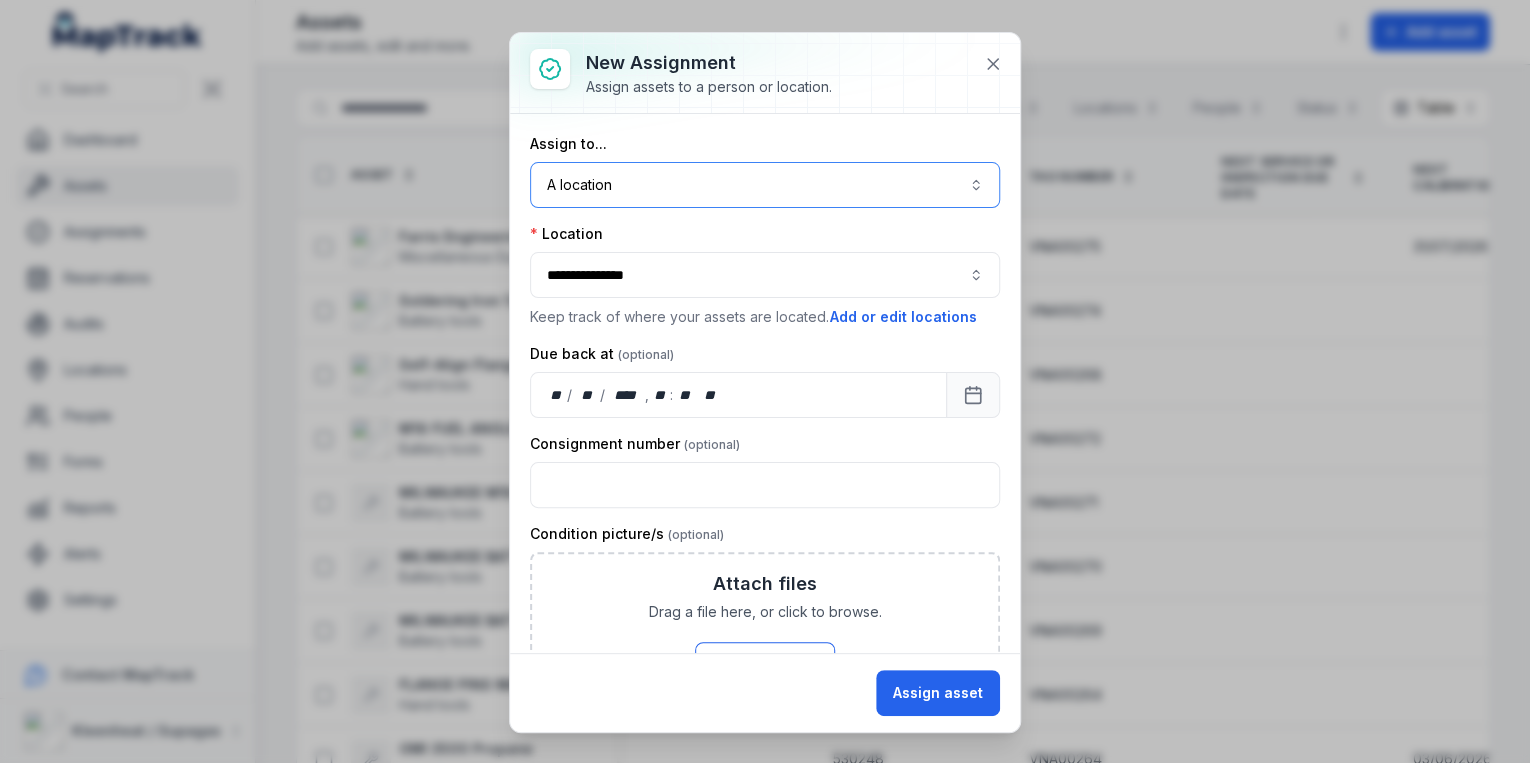 click on "A location ********" at bounding box center [765, 185] 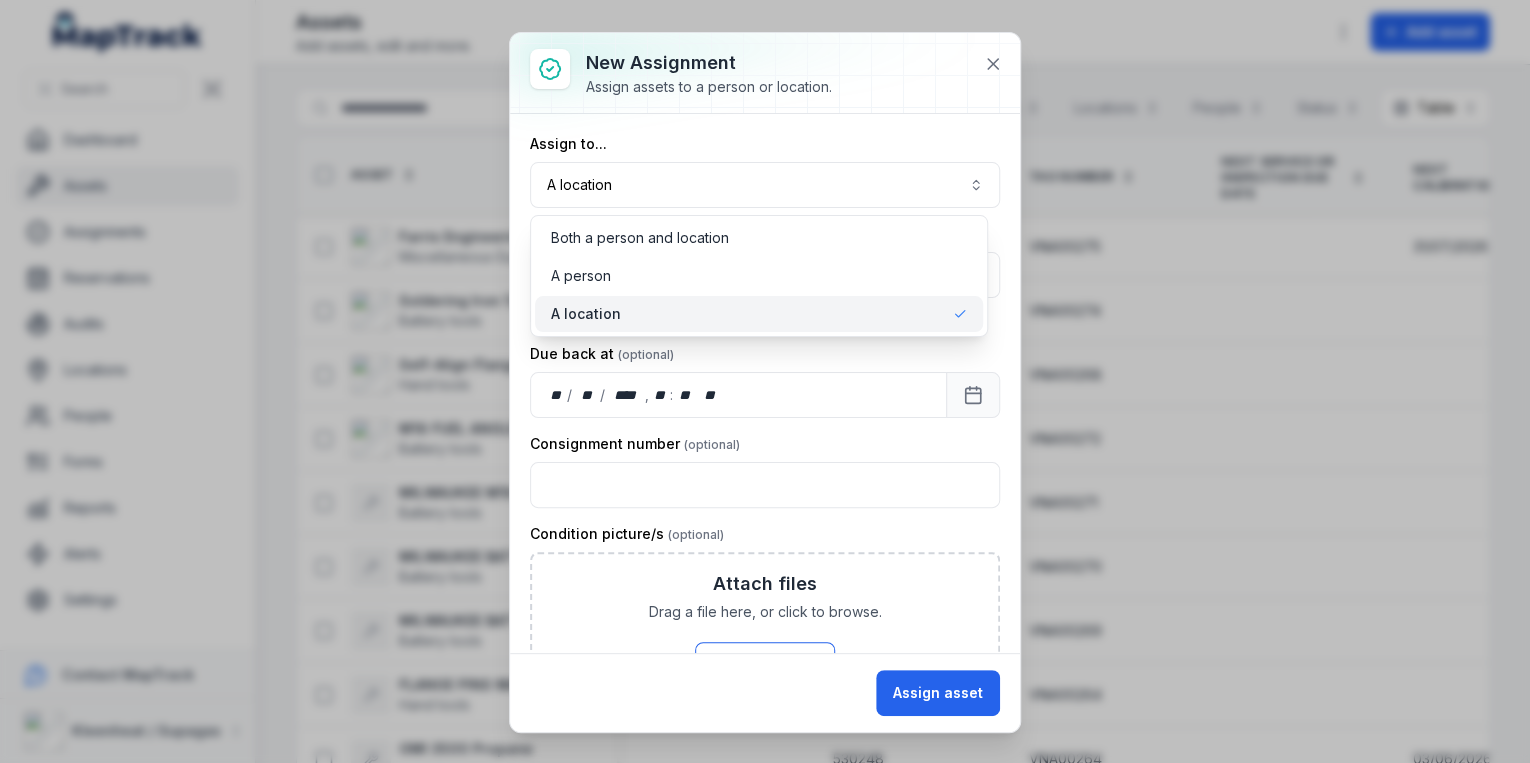click on "**********" at bounding box center [765, 382] 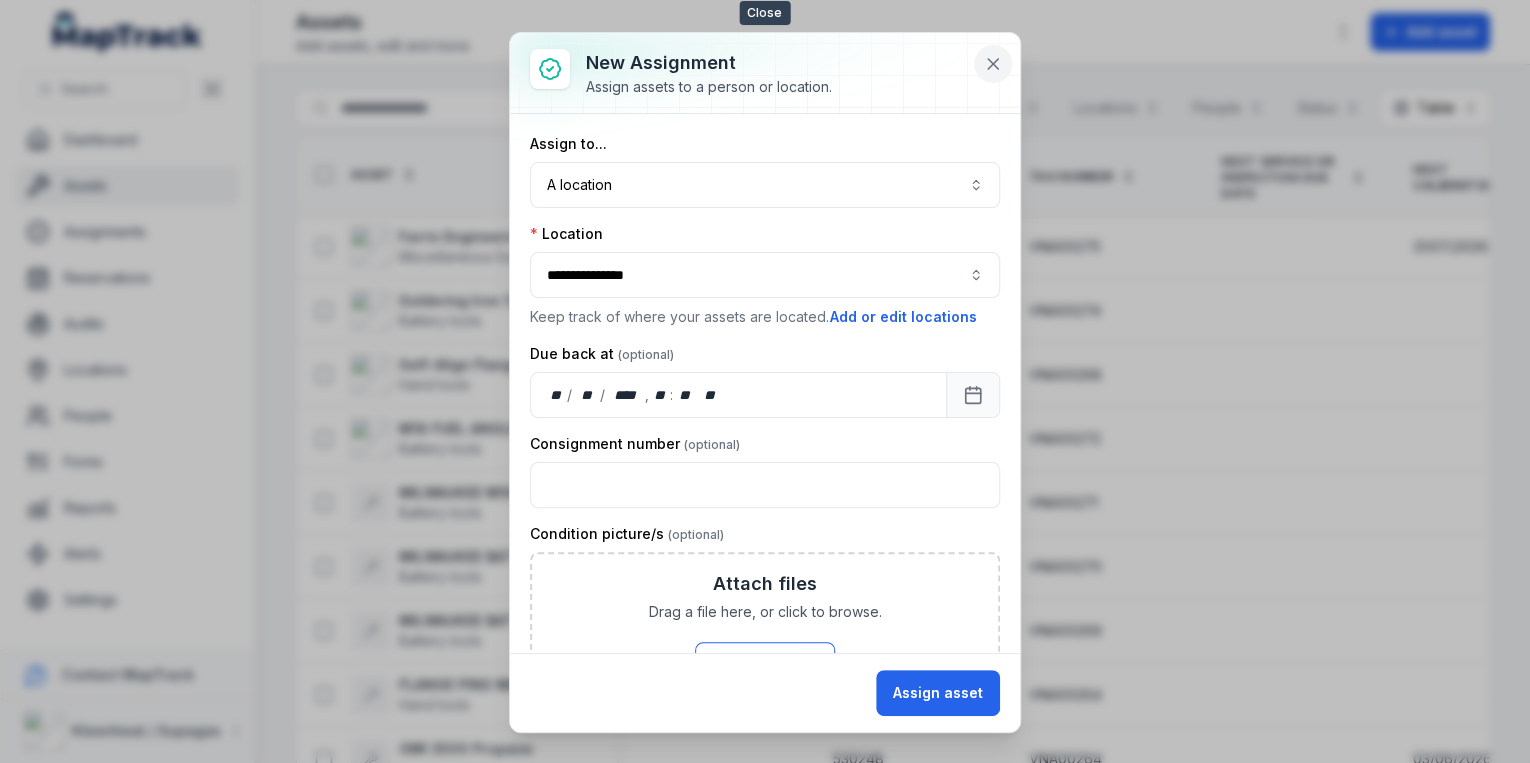 click 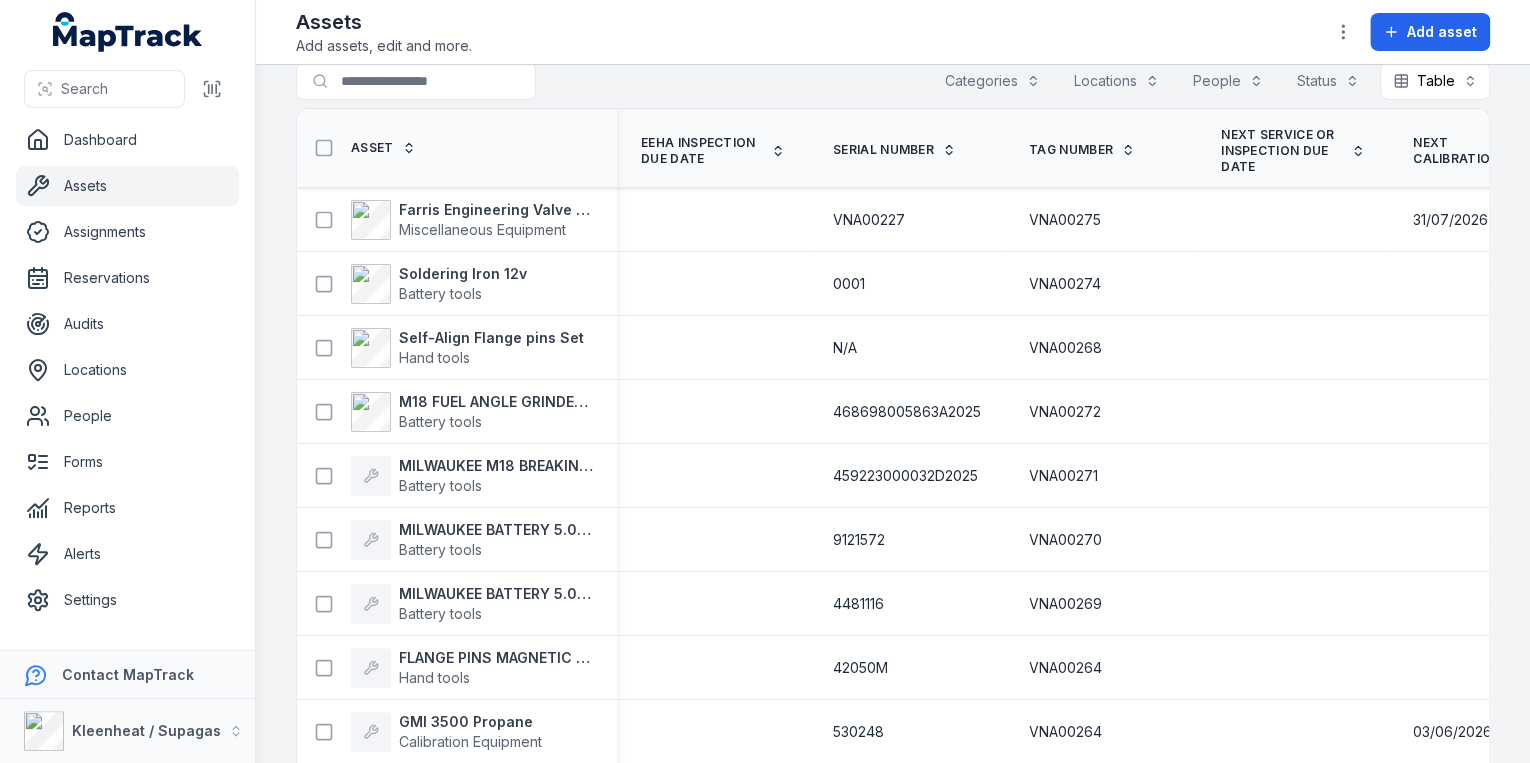 scroll, scrollTop: 0, scrollLeft: 0, axis: both 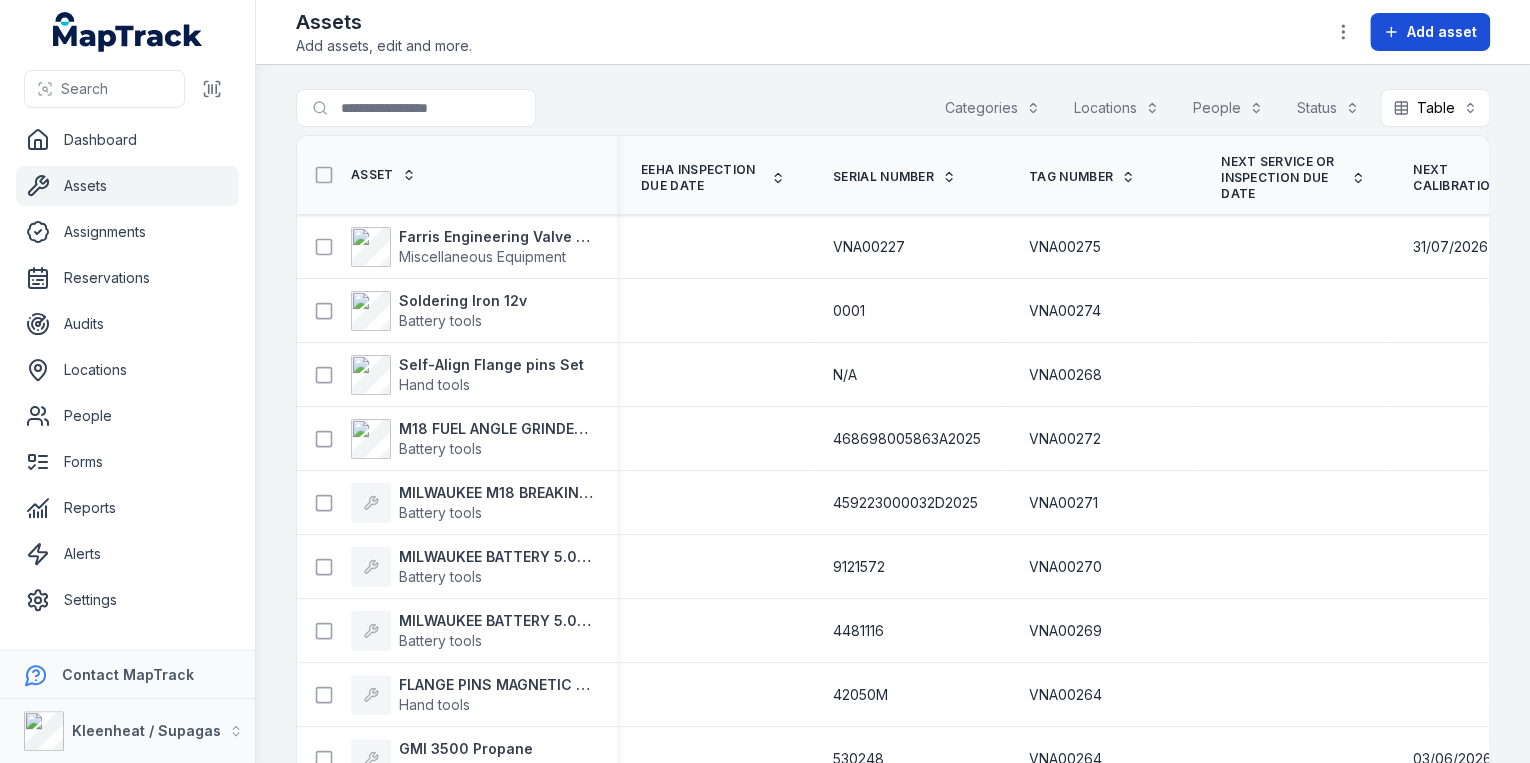 click on "Add asset" at bounding box center (1442, 32) 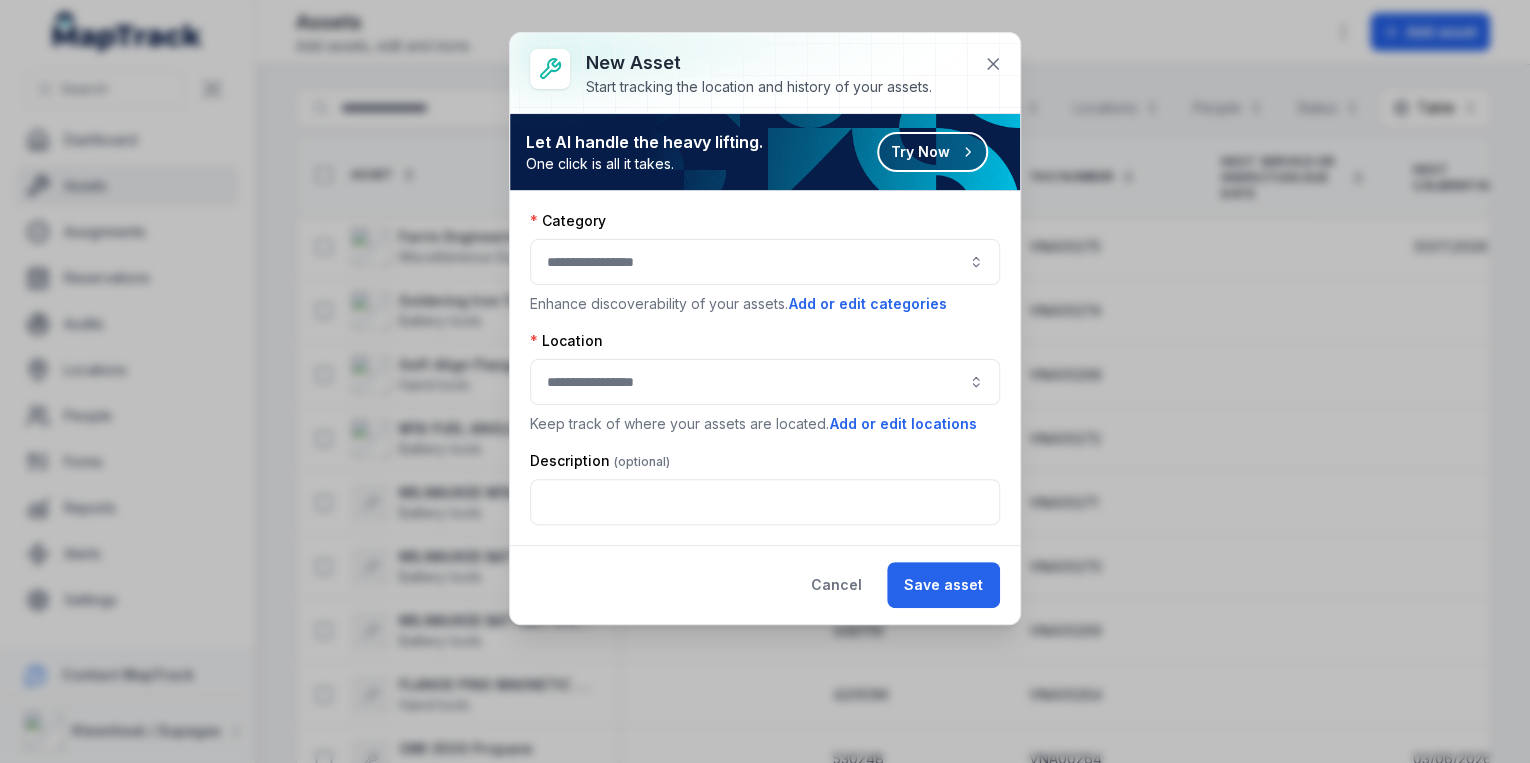 click on "Try Now" at bounding box center (932, 152) 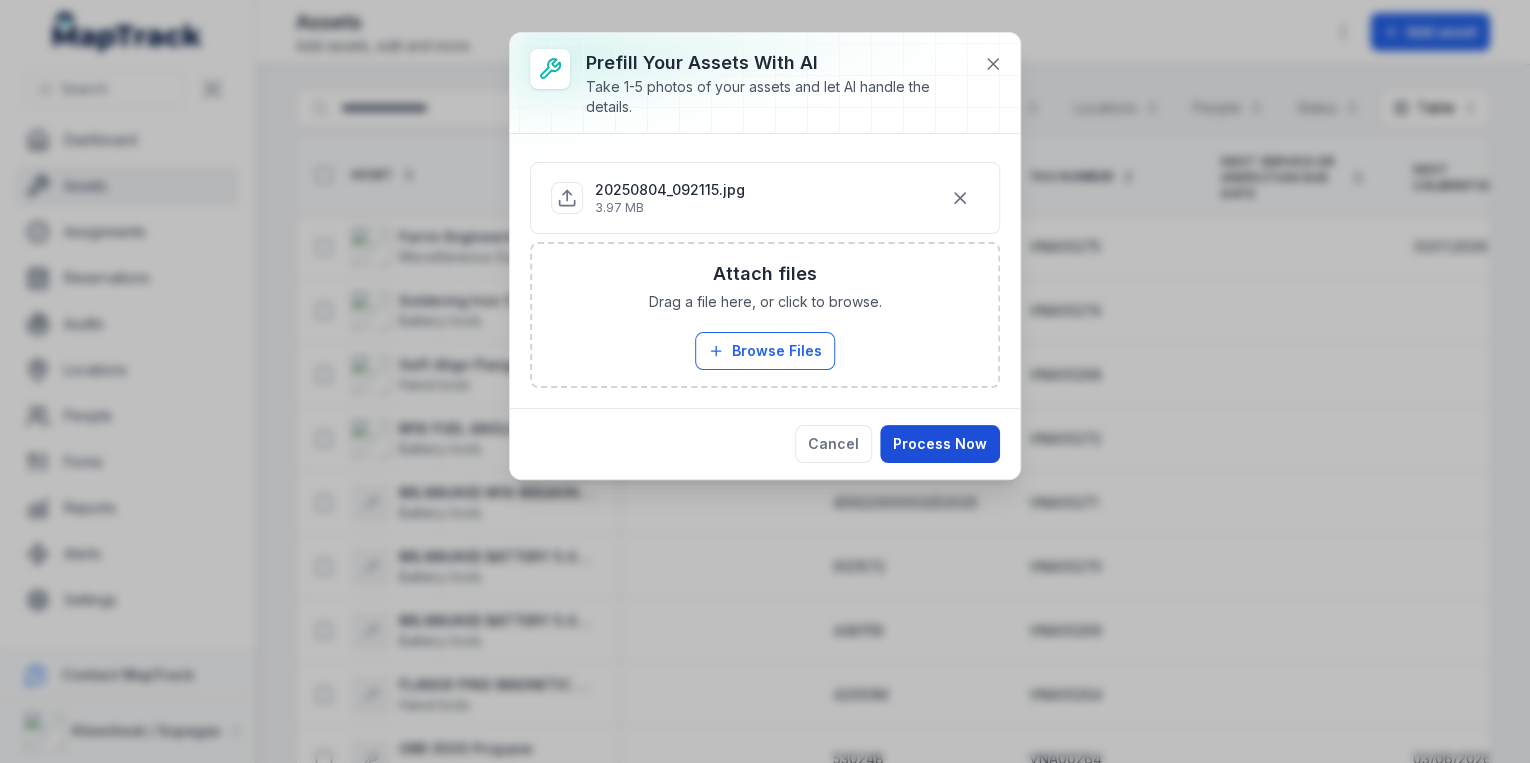 click on "Process Now" at bounding box center (940, 444) 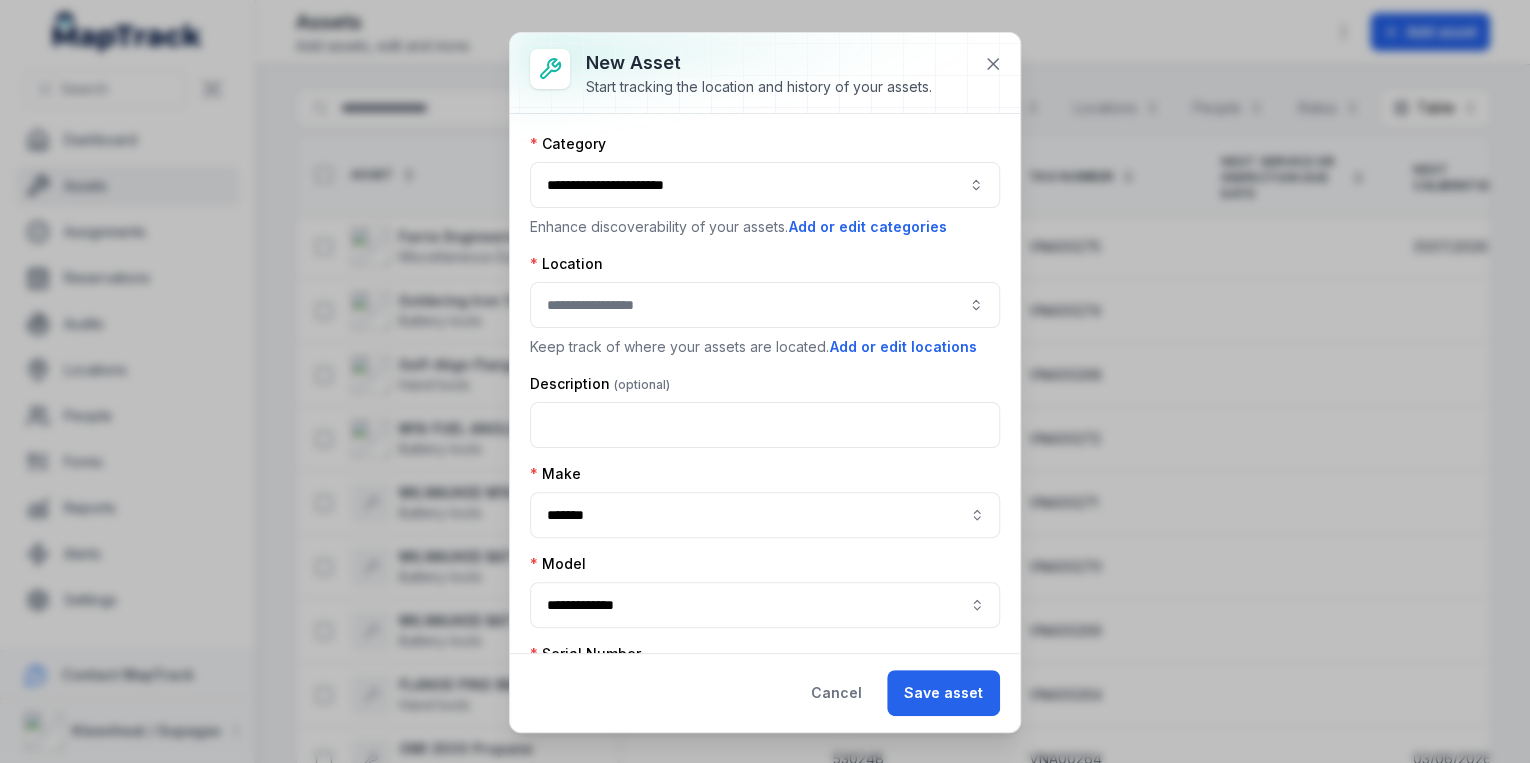 click at bounding box center (765, 305) 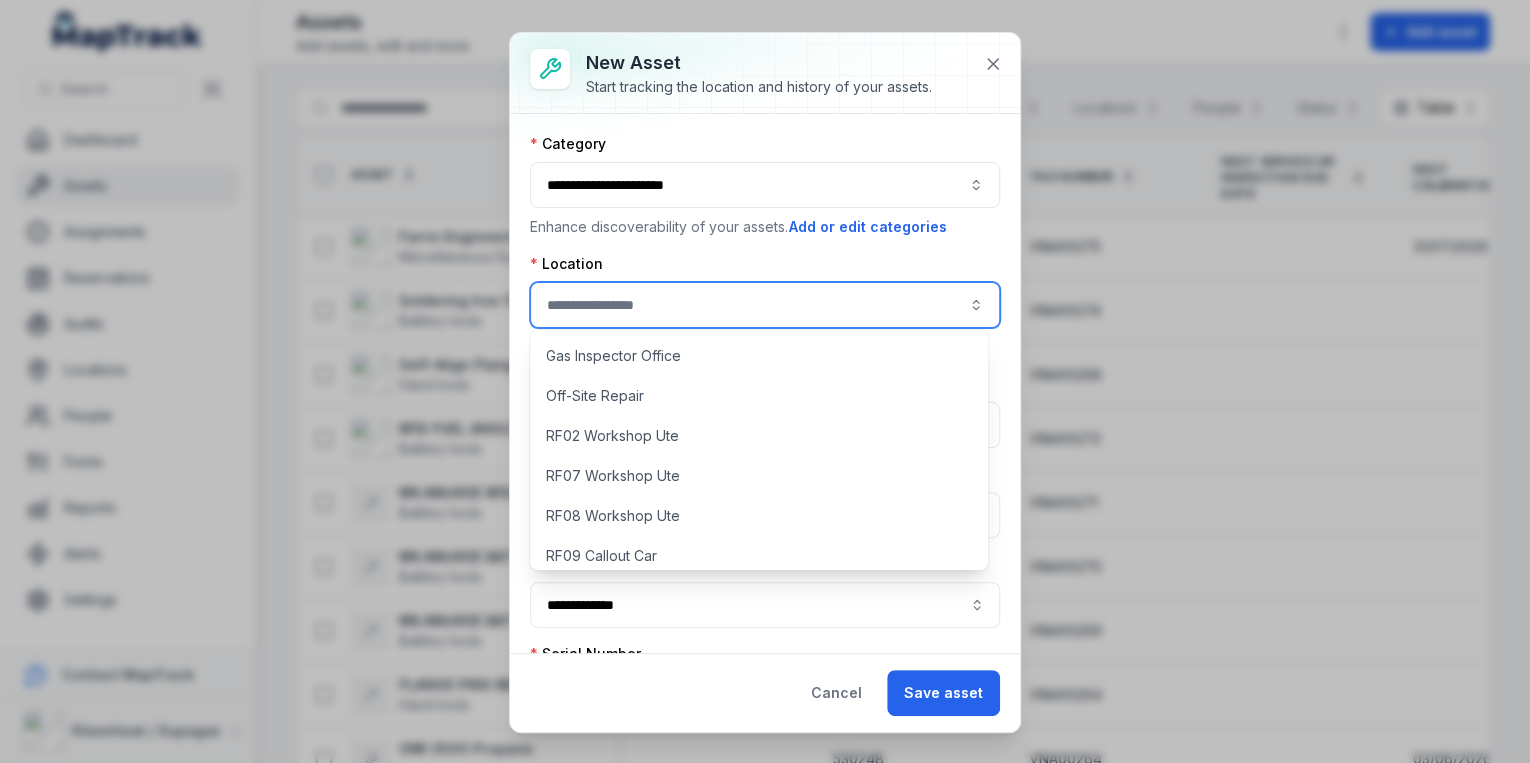 scroll, scrollTop: 812, scrollLeft: 0, axis: vertical 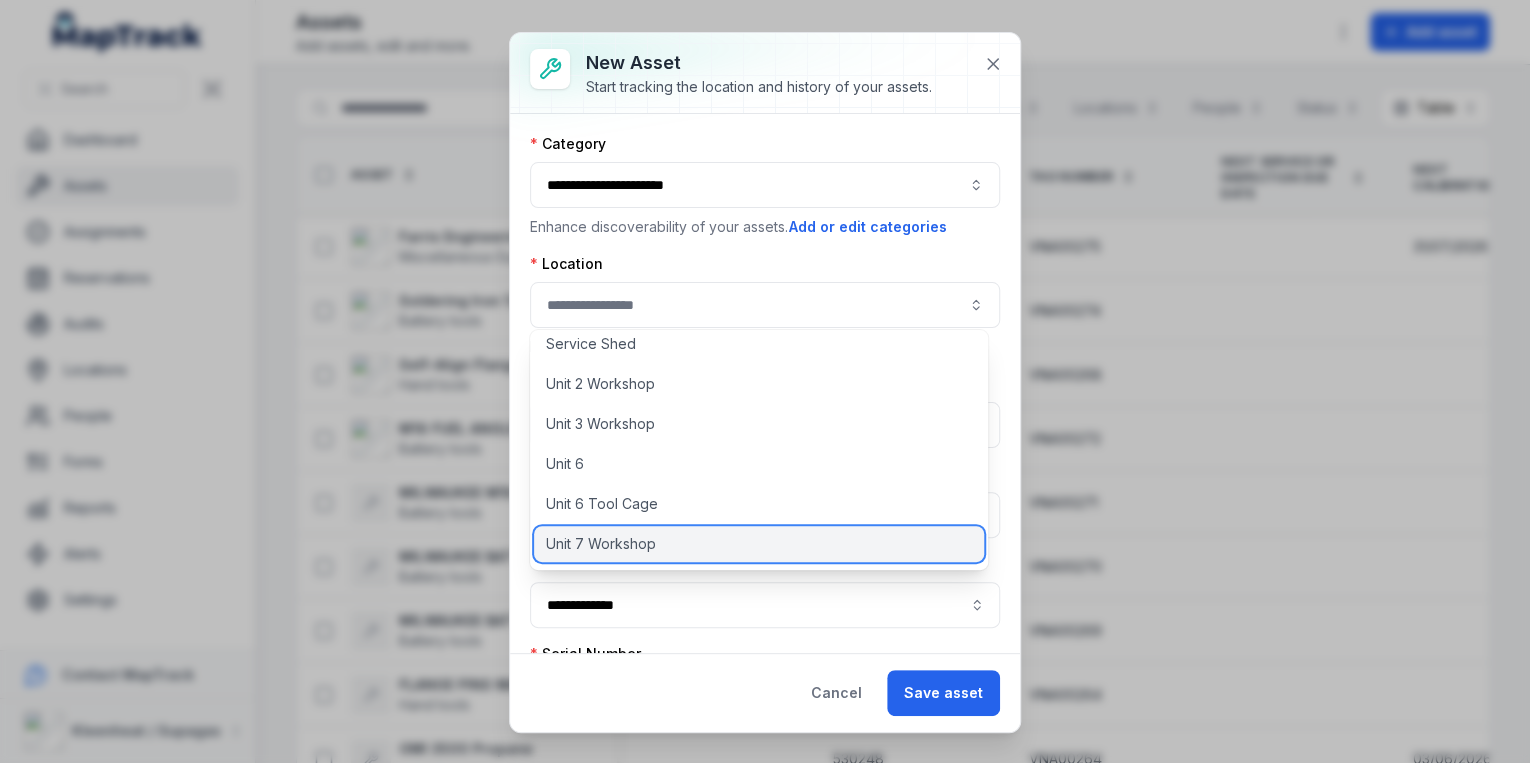 click on "Unit 7 Workshop" at bounding box center (601, 544) 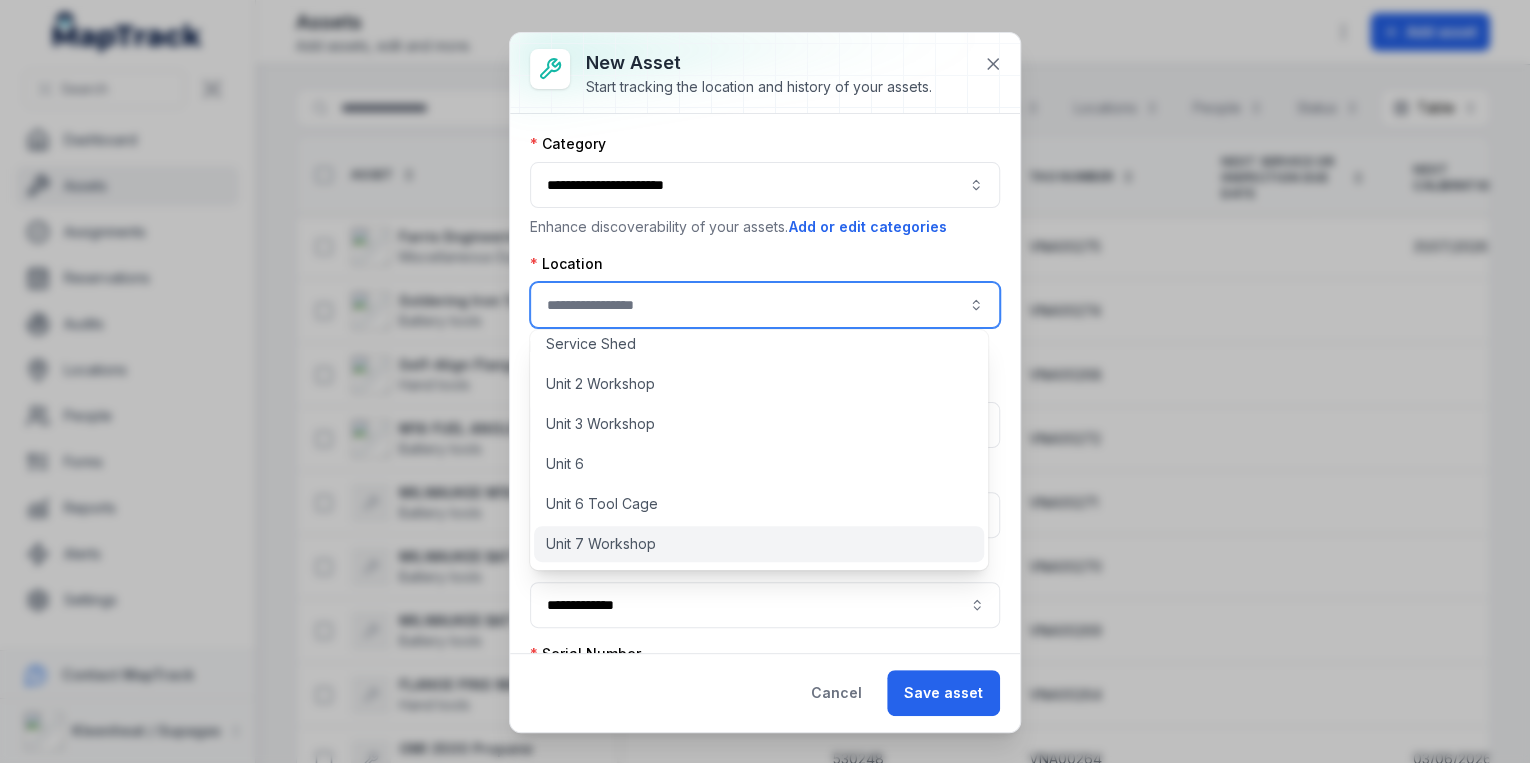 type on "**********" 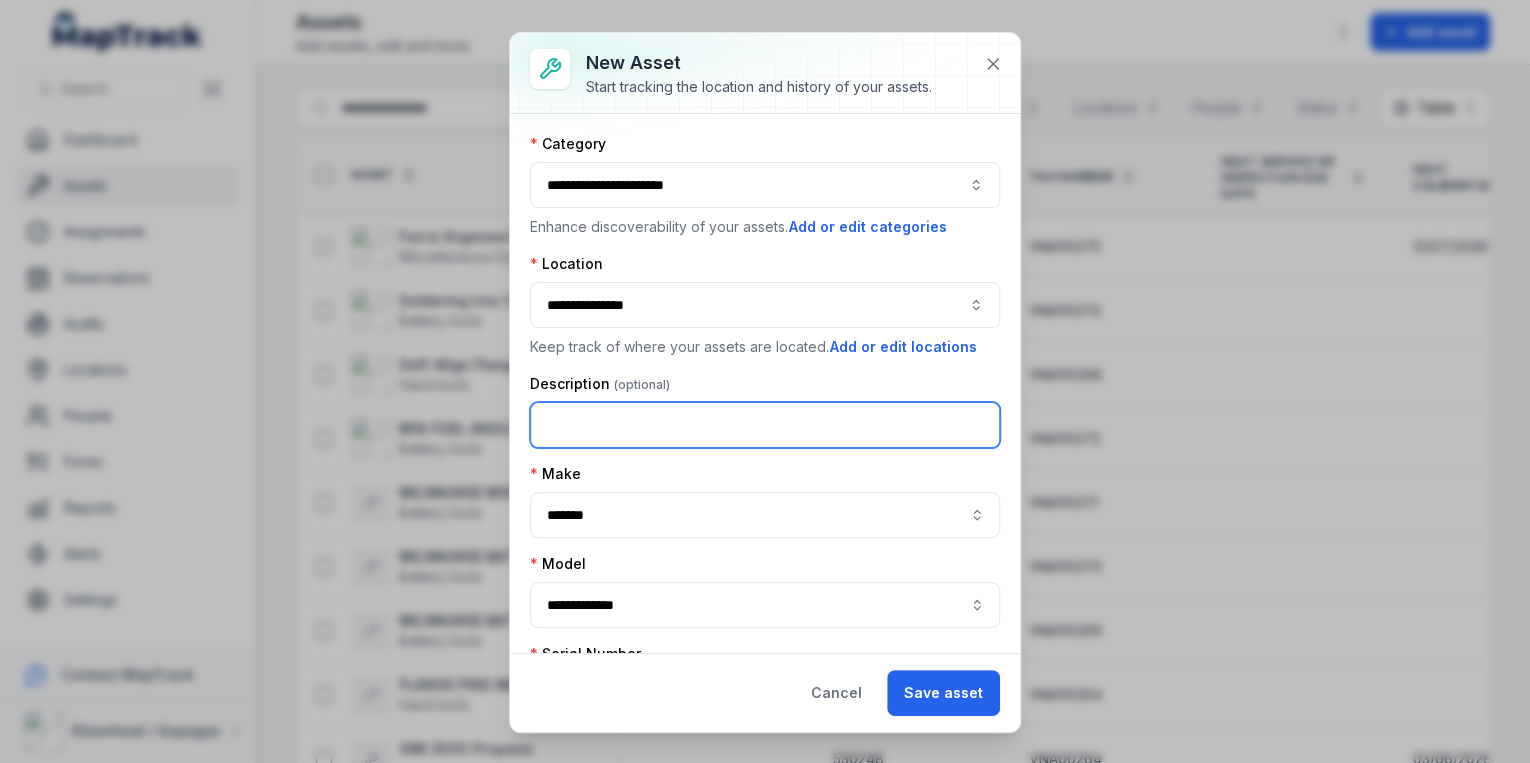 click at bounding box center [765, 425] 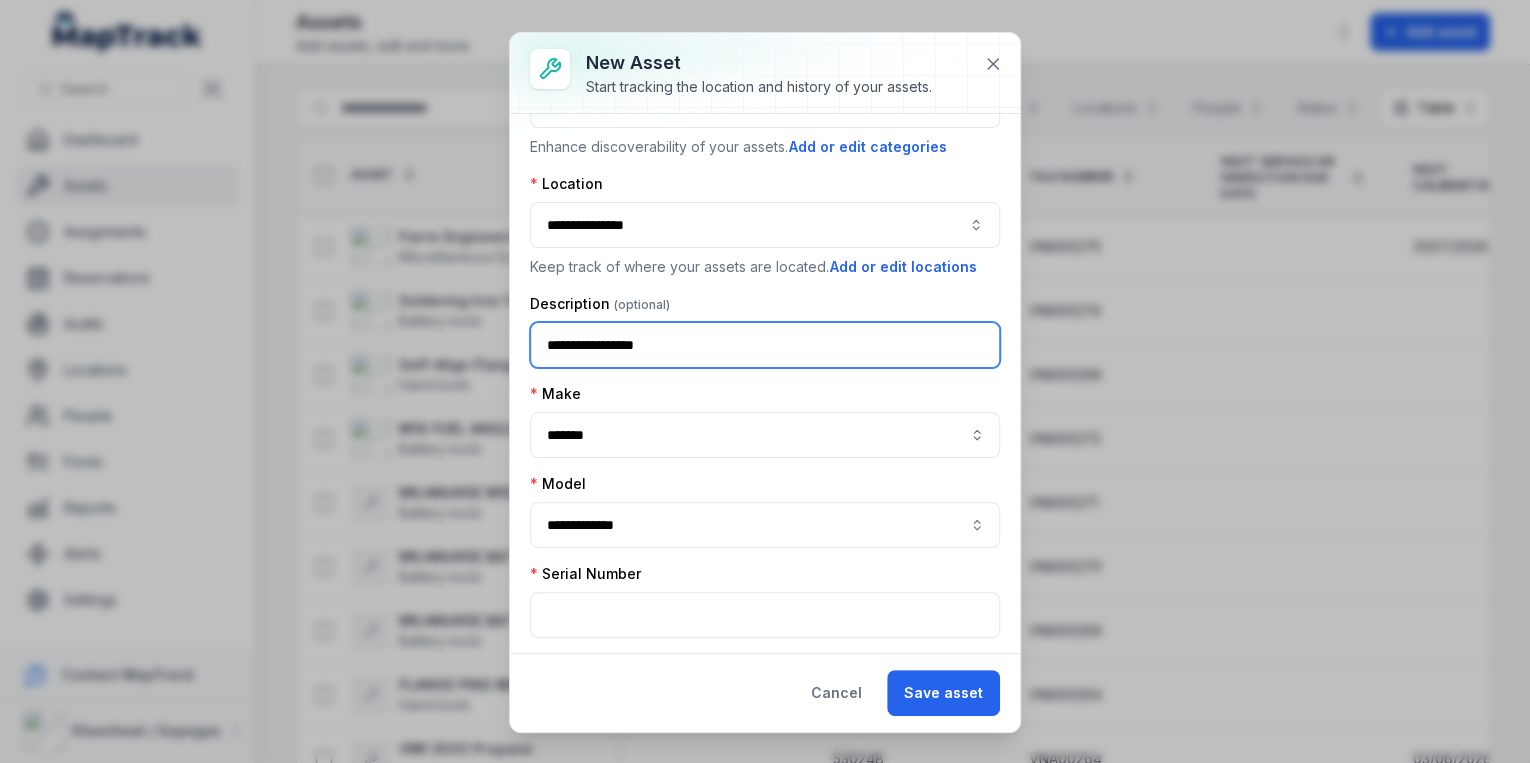 scroll, scrollTop: 160, scrollLeft: 0, axis: vertical 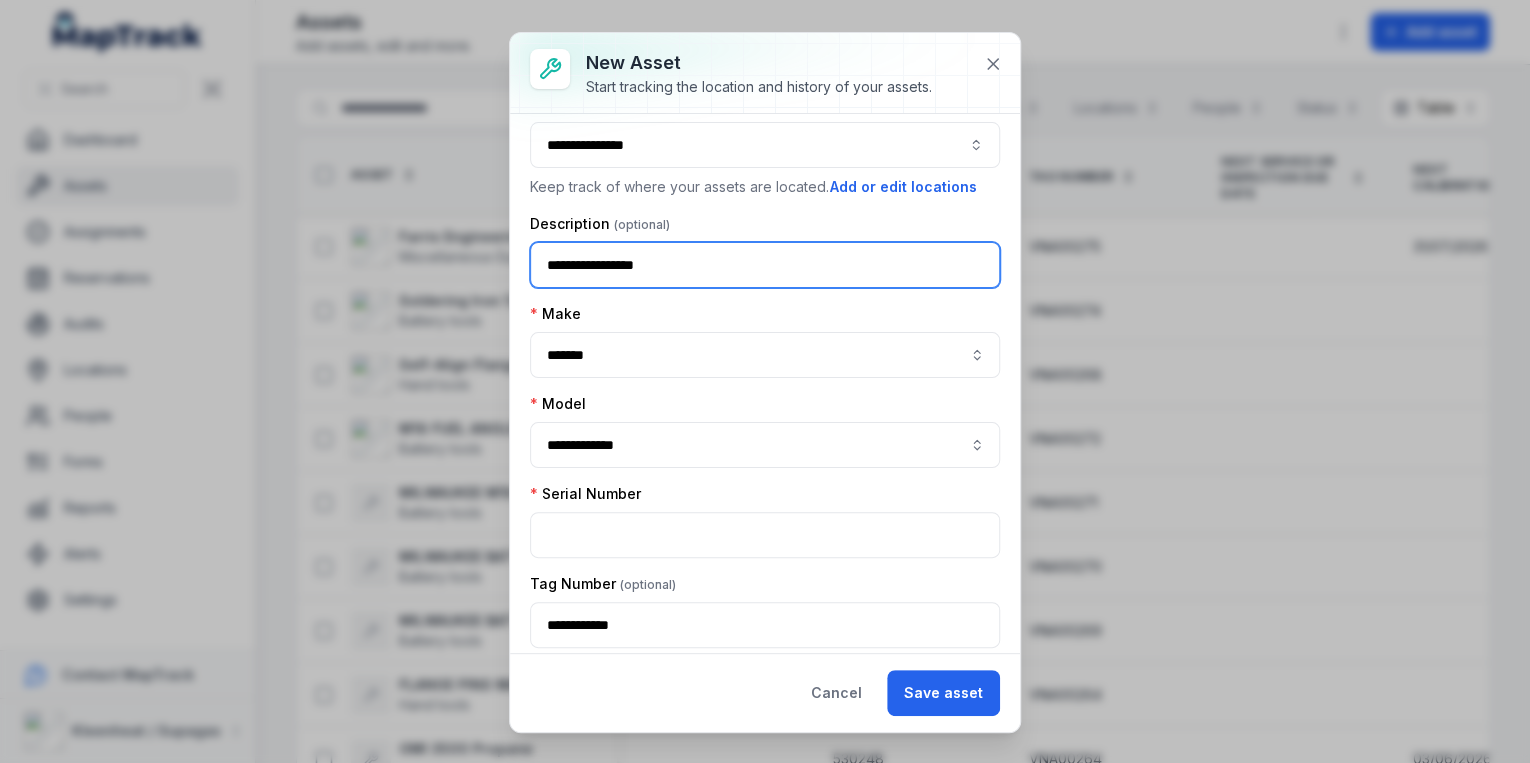 type on "**********" 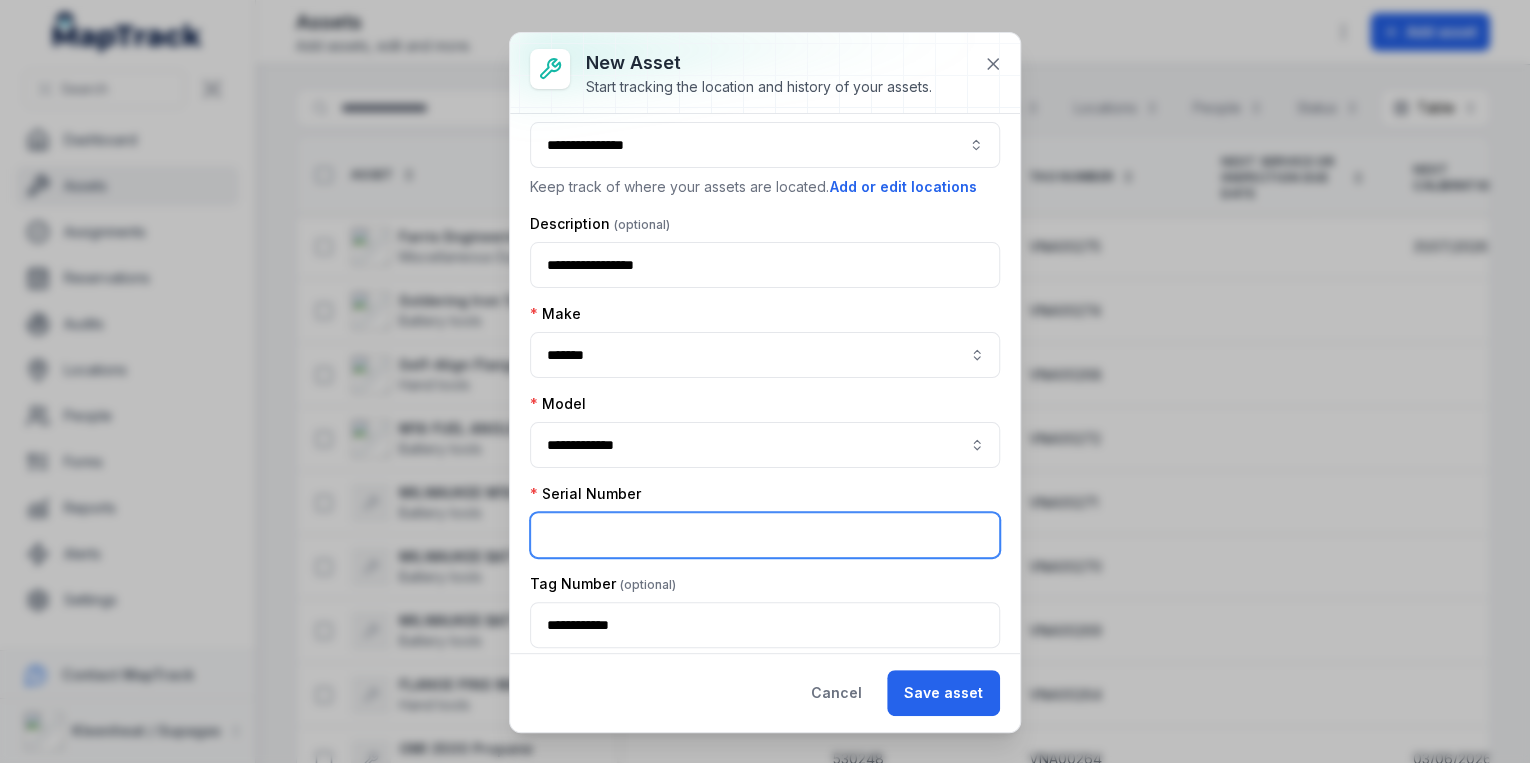 click at bounding box center [765, 535] 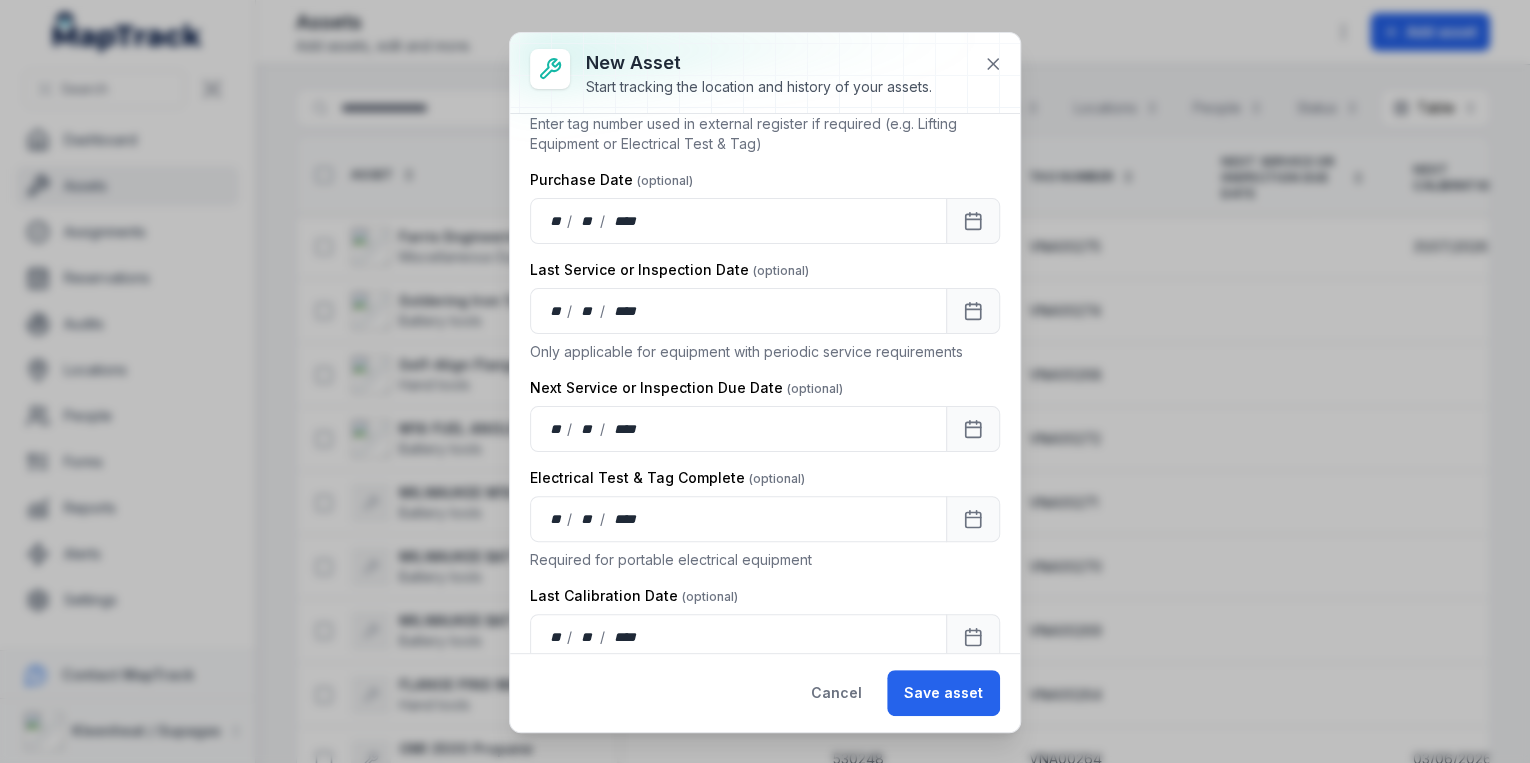 scroll, scrollTop: 800, scrollLeft: 0, axis: vertical 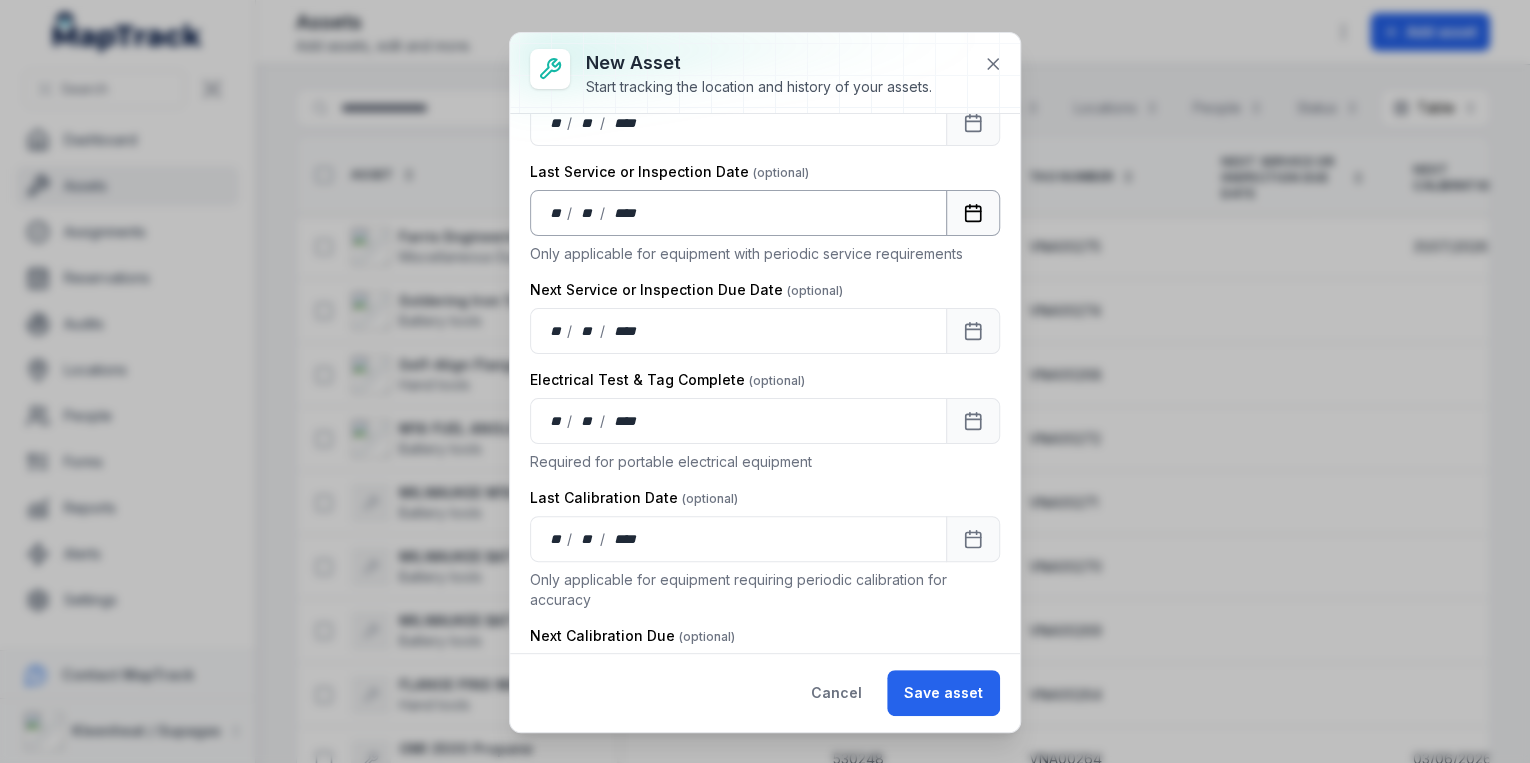 type on "**********" 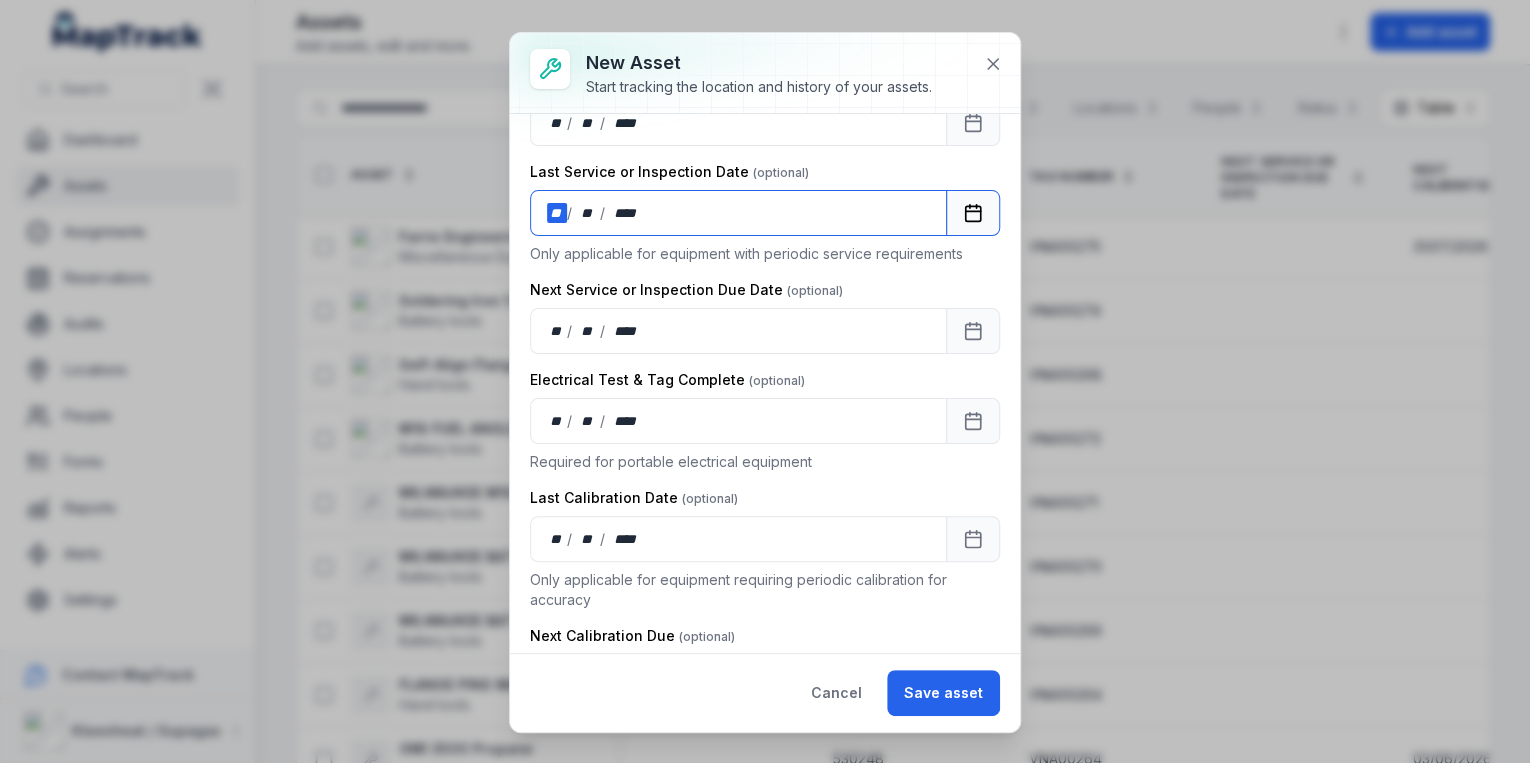click on "/" at bounding box center (570, 213) 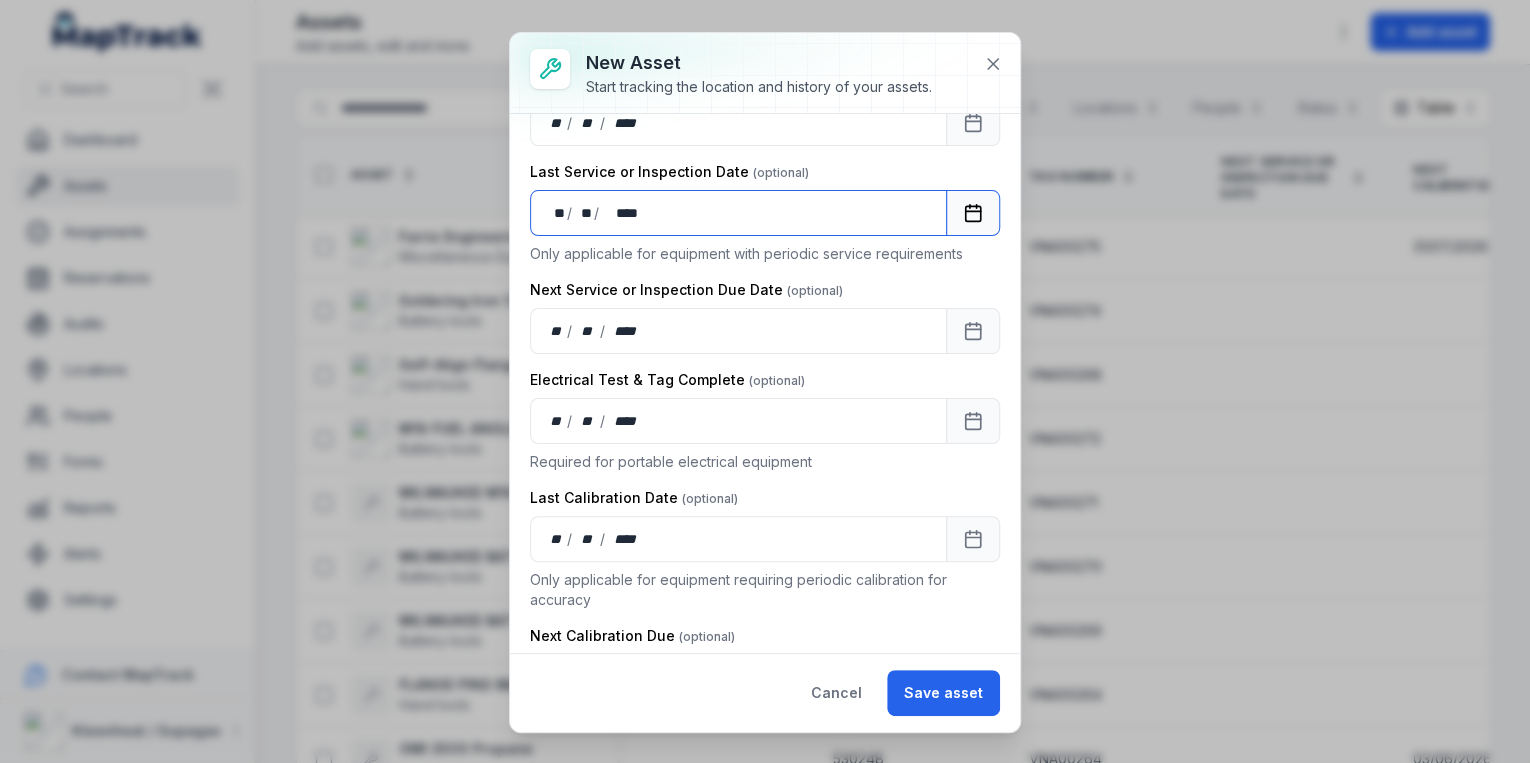 type 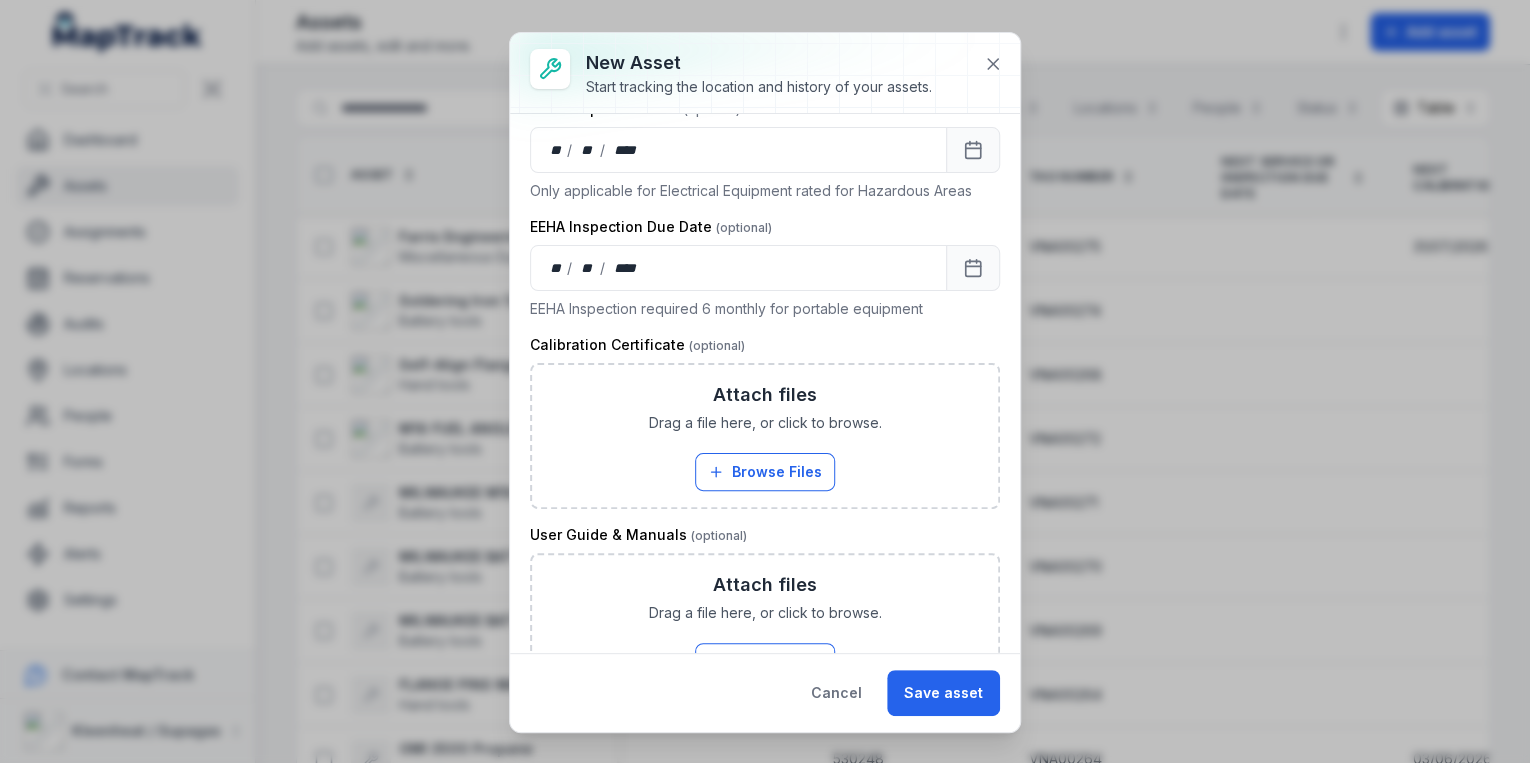 scroll, scrollTop: 1610, scrollLeft: 0, axis: vertical 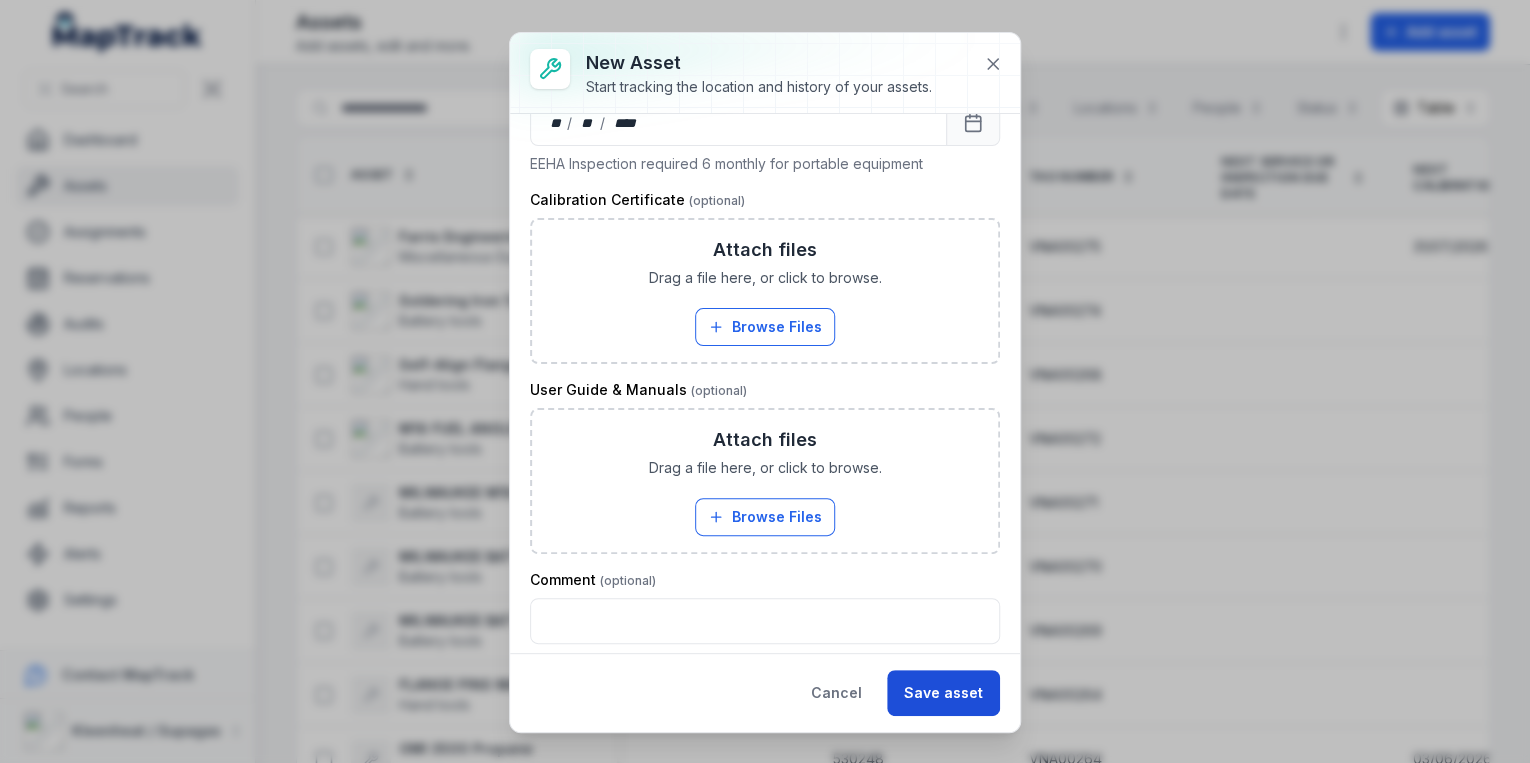 click on "Save asset" at bounding box center (943, 693) 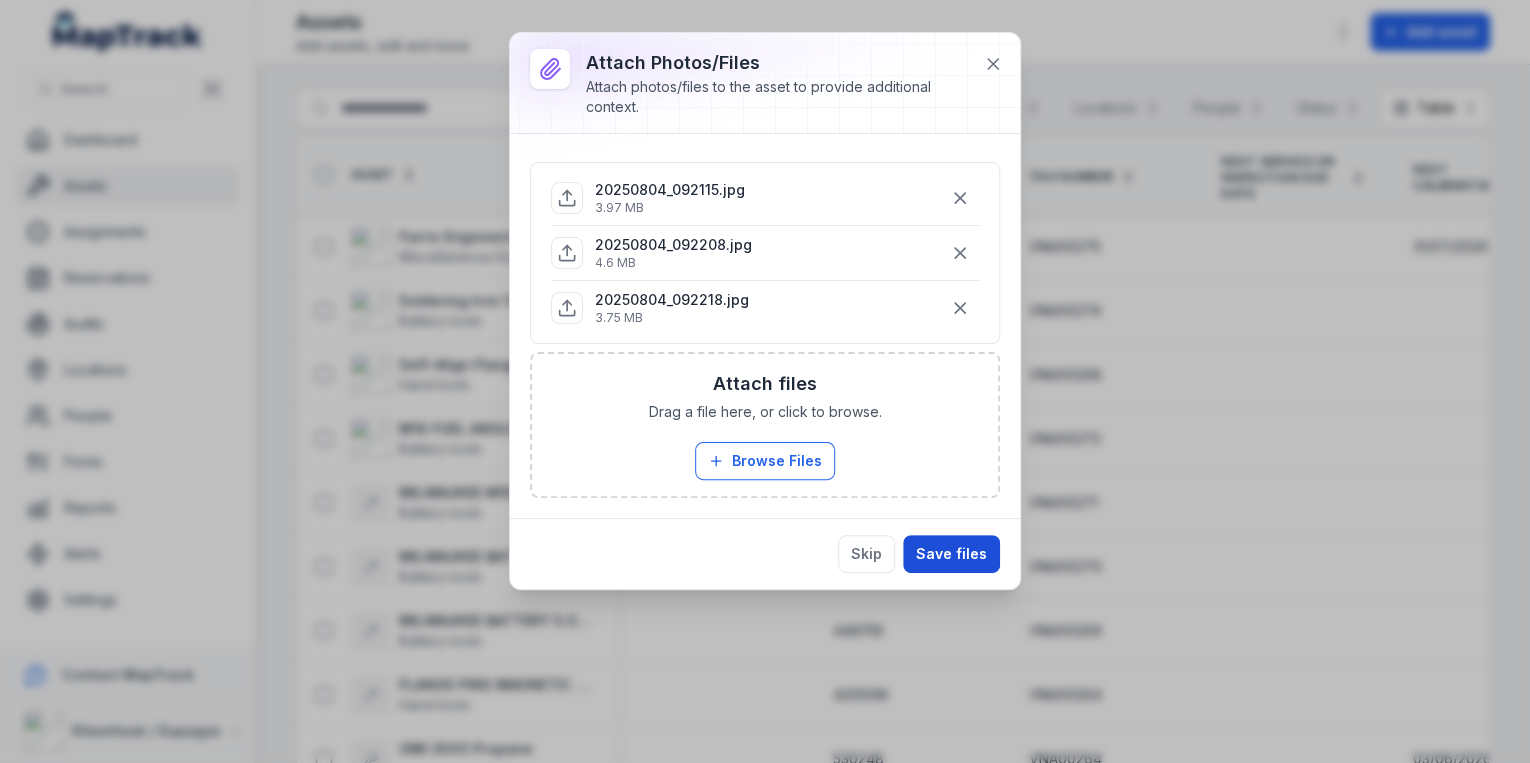 click on "Save files" at bounding box center (951, 554) 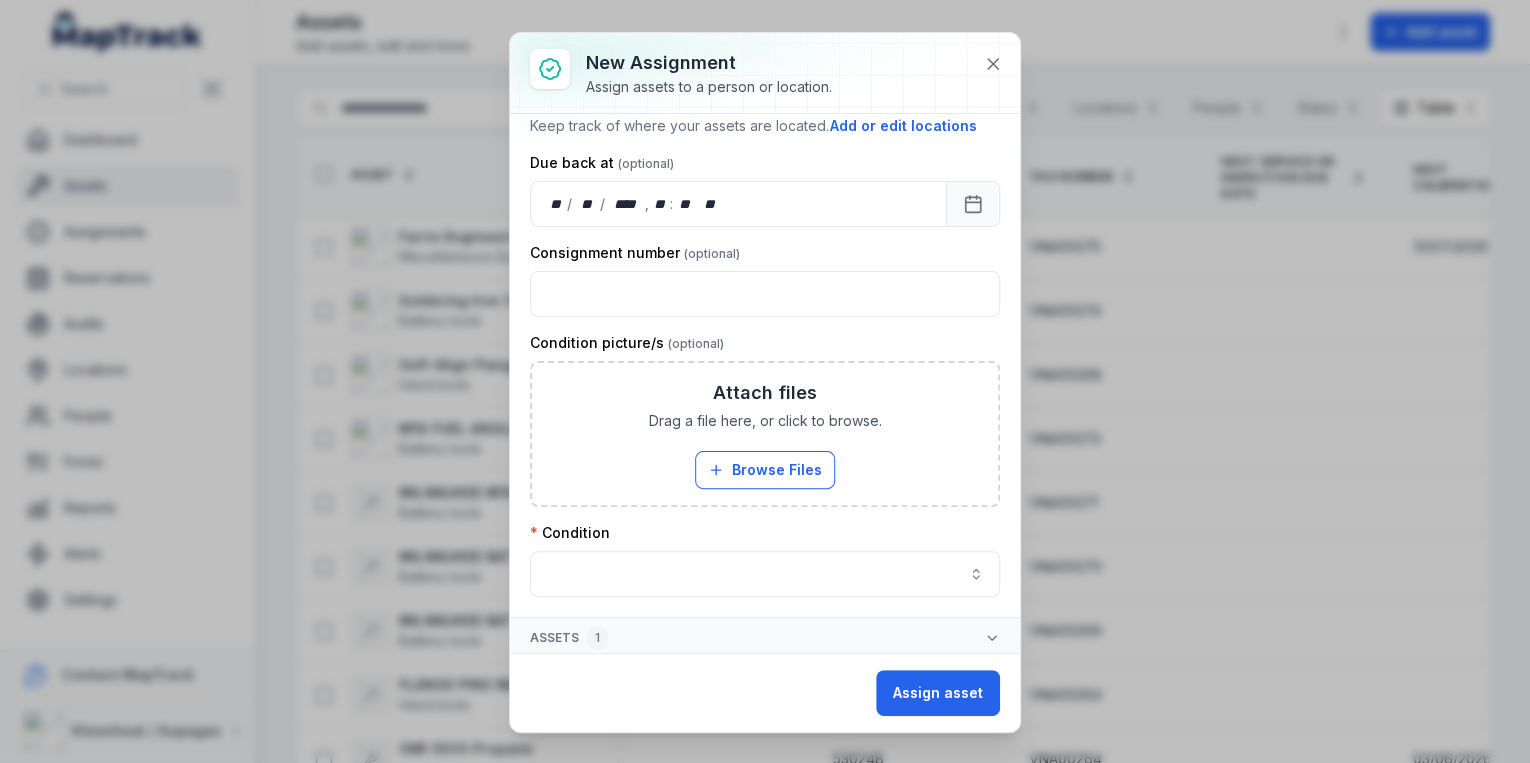 scroll, scrollTop: 0, scrollLeft: 0, axis: both 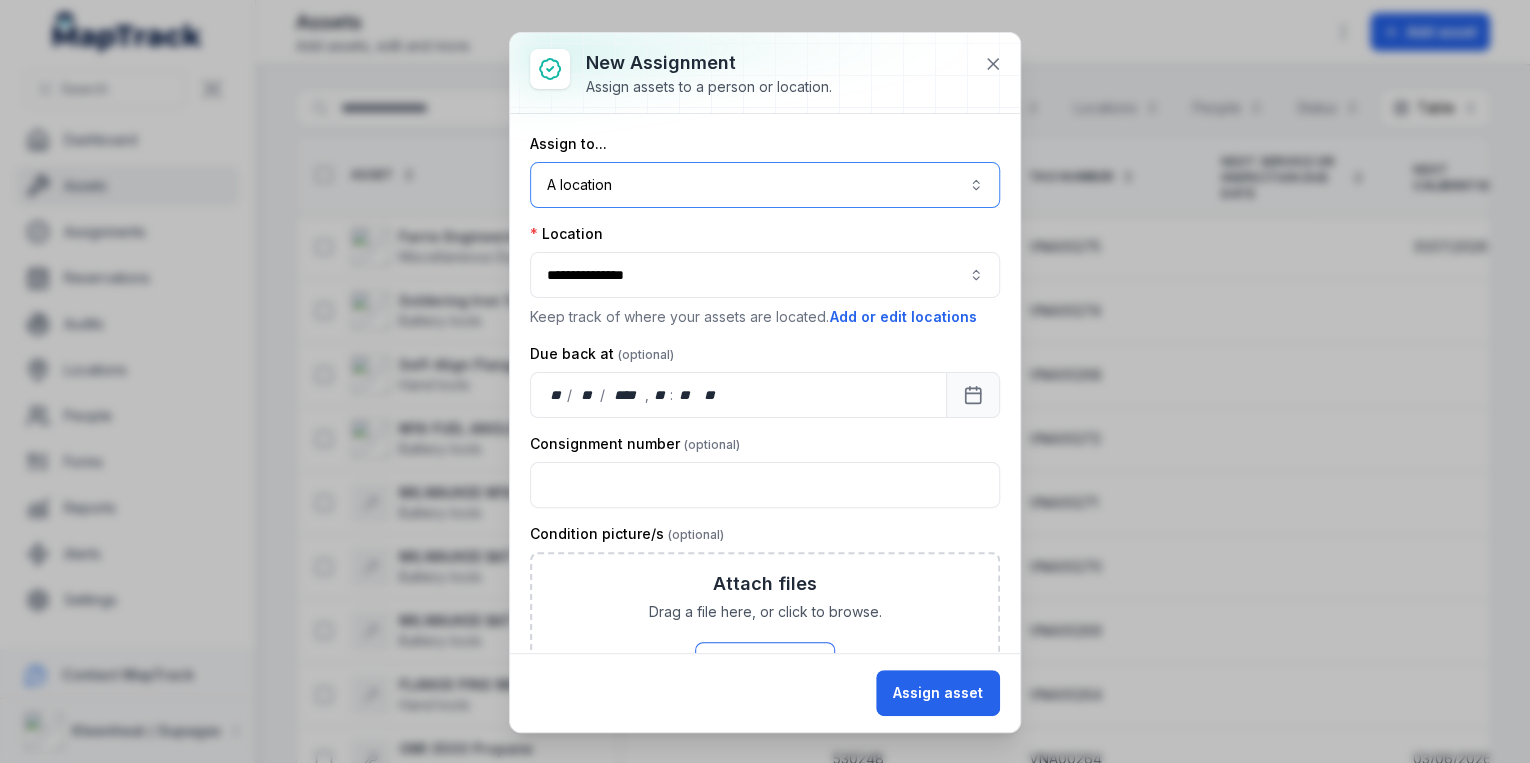 click on "A location ********" at bounding box center (765, 185) 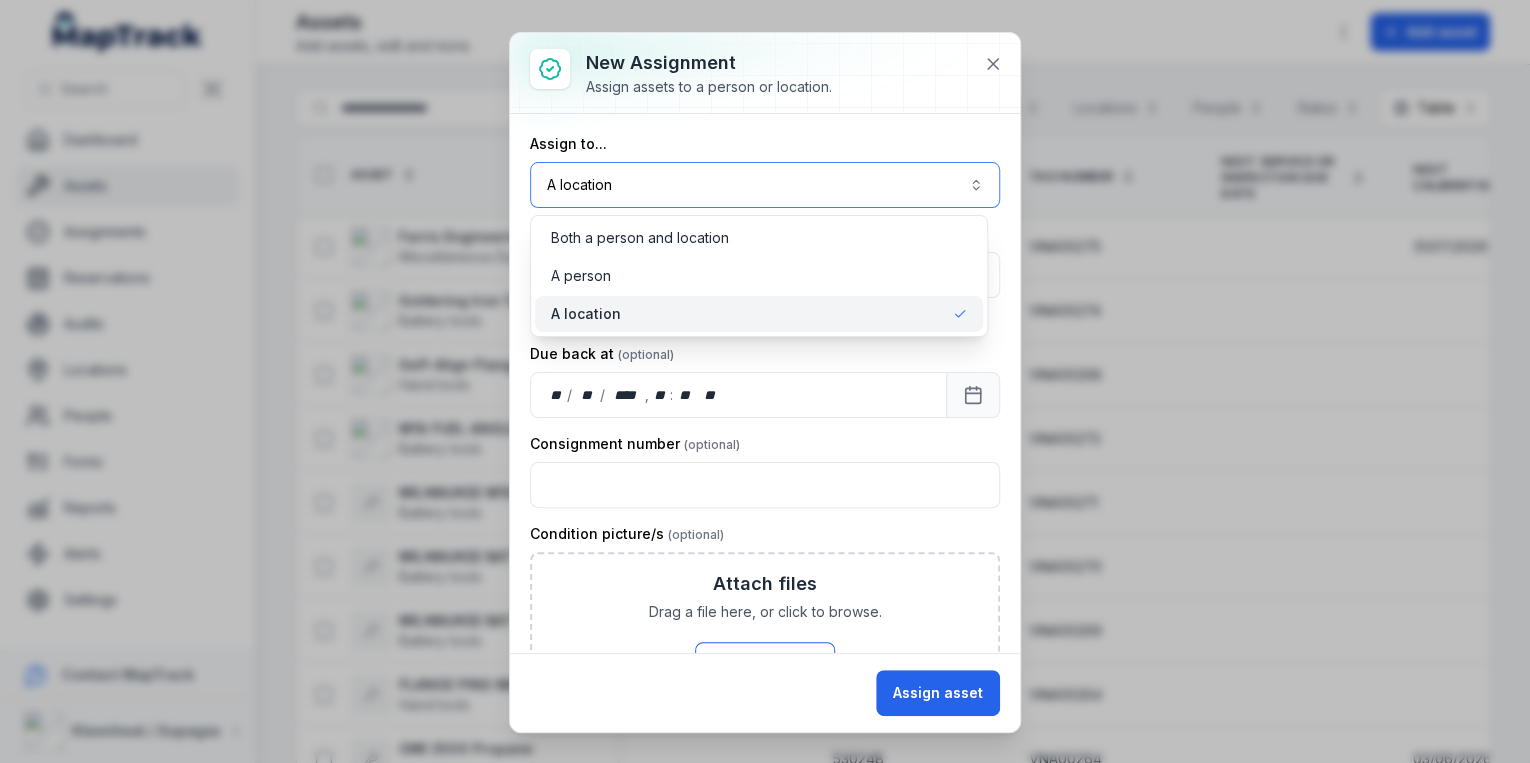 click on "A location ********" at bounding box center (765, 185) 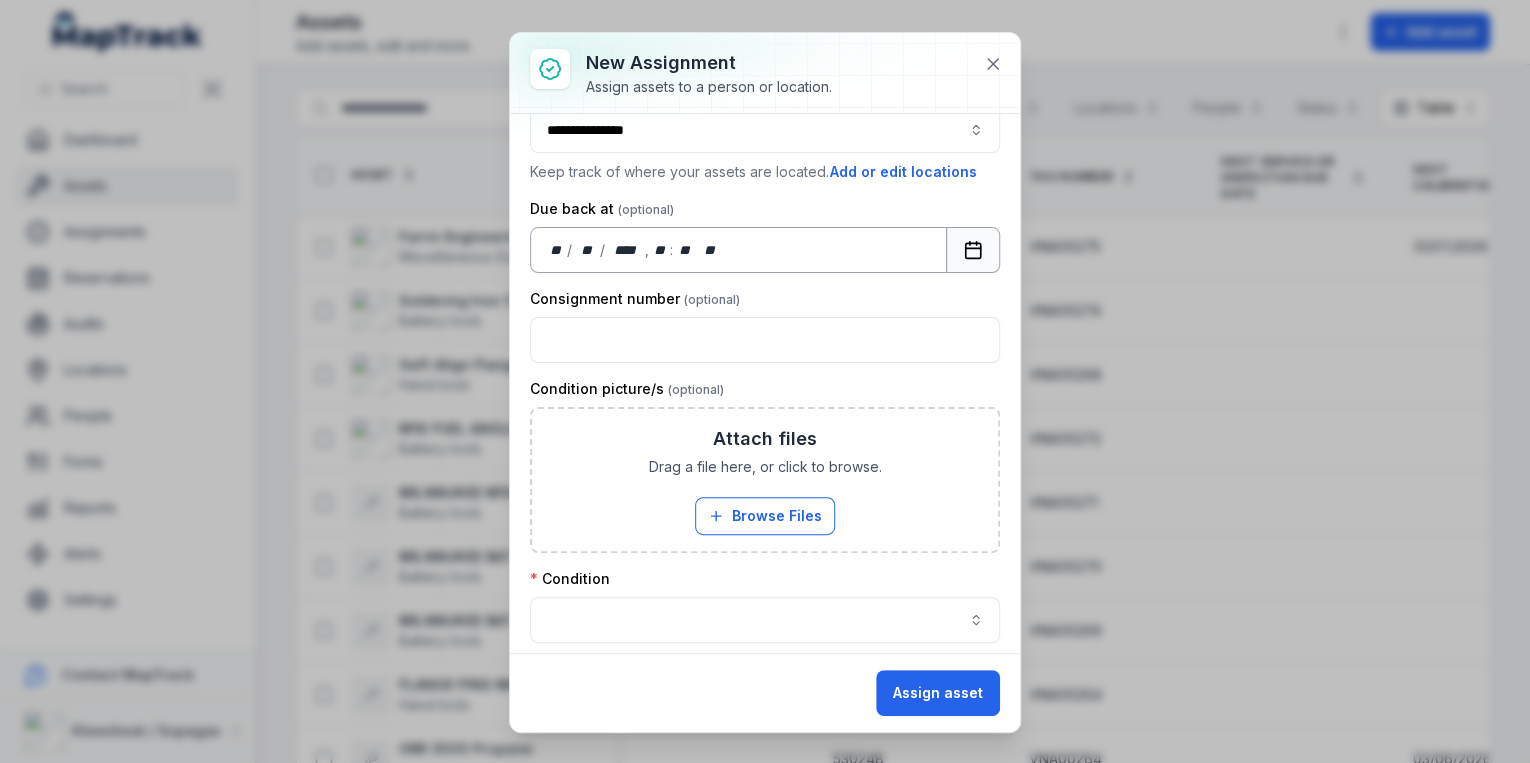 scroll, scrollTop: 191, scrollLeft: 0, axis: vertical 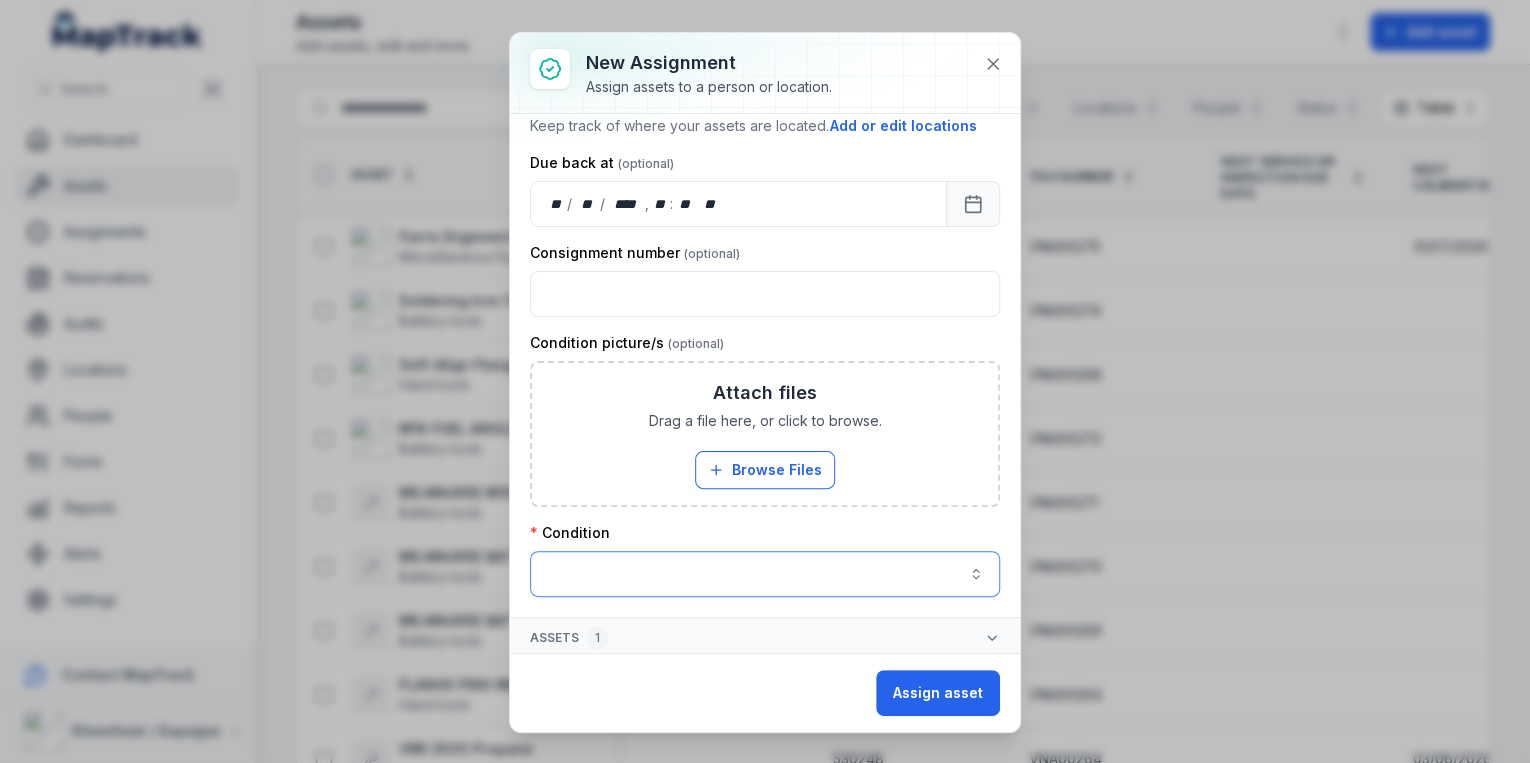 click at bounding box center (765, 574) 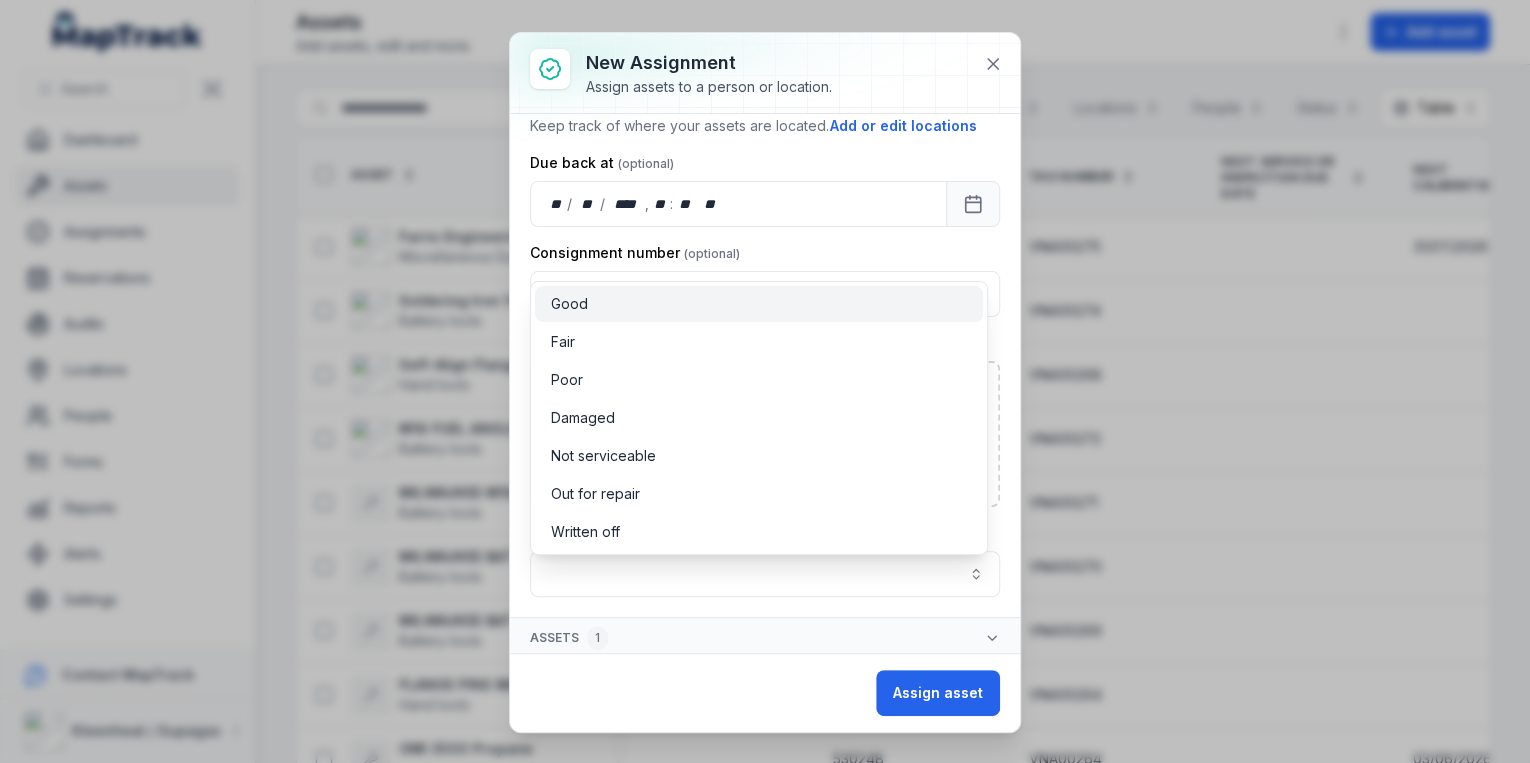click on "Good" at bounding box center (759, 304) 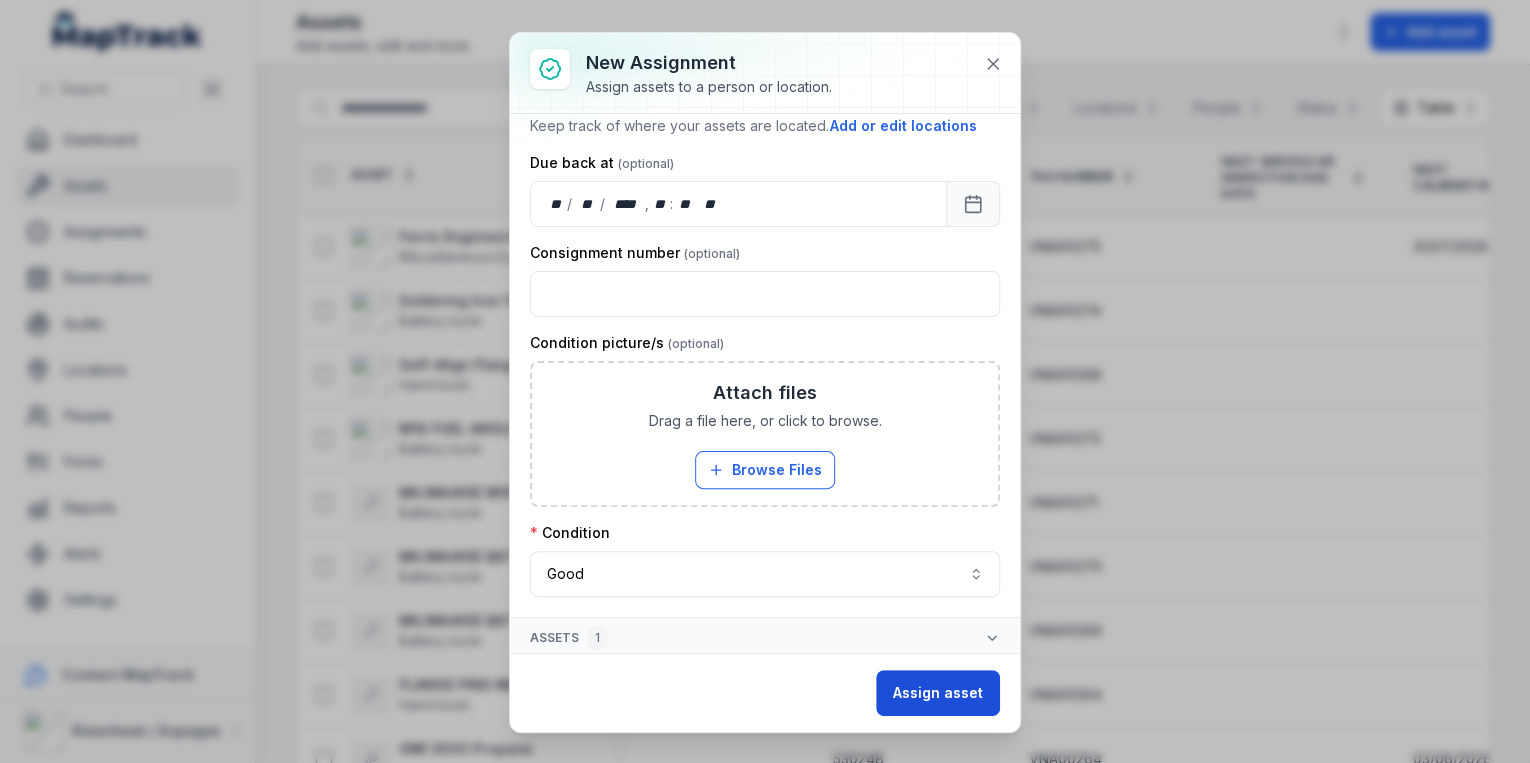 click on "Assign asset" at bounding box center (938, 693) 